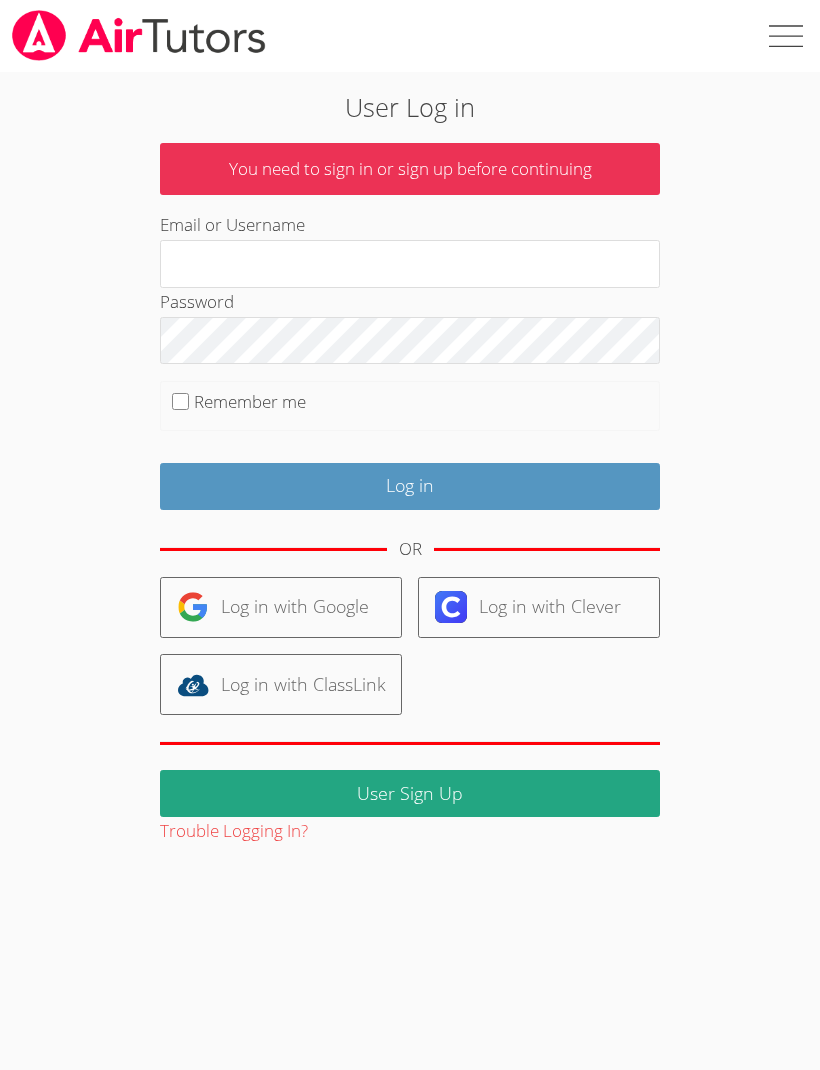 scroll, scrollTop: 0, scrollLeft: 0, axis: both 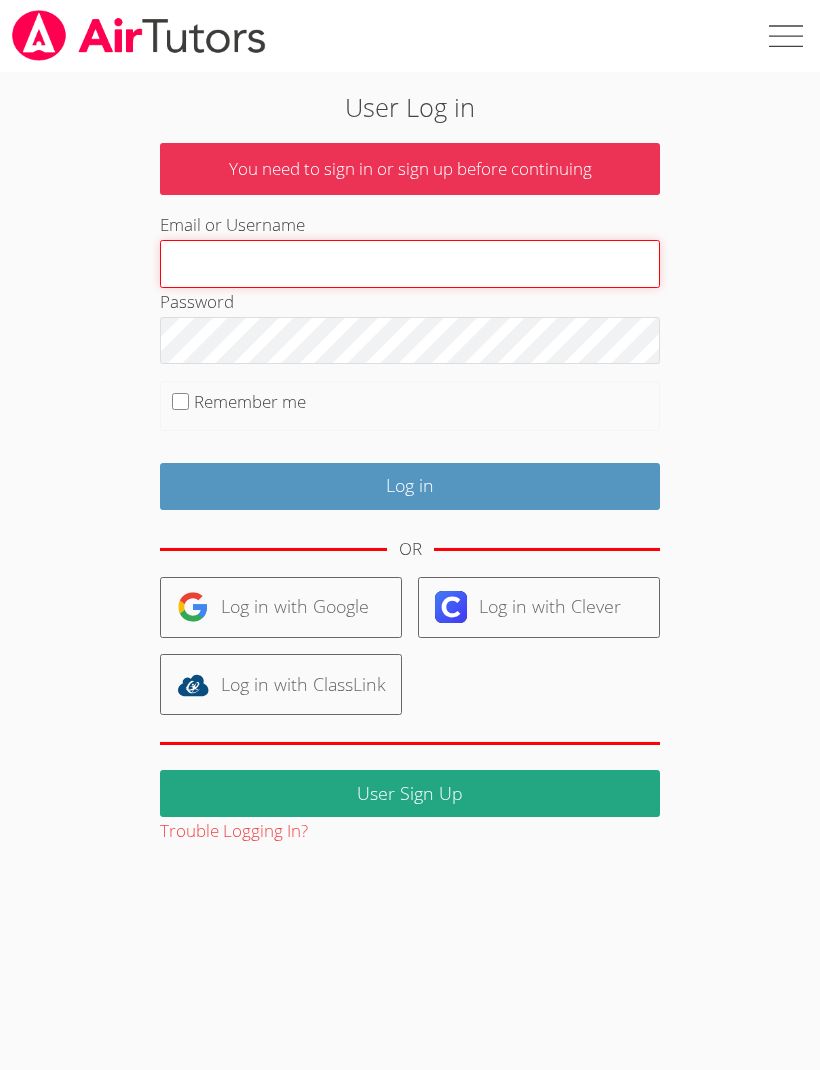 type on "[EMAIL_ADDRESS][DOMAIN_NAME]" 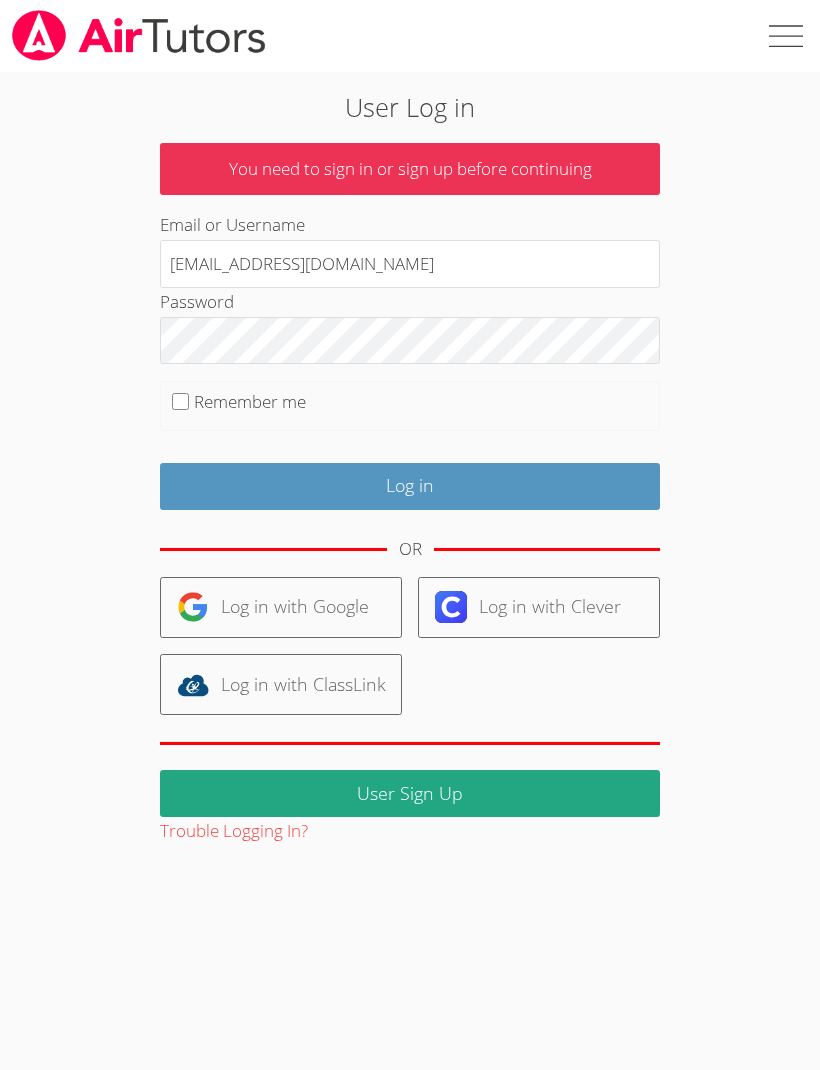 click on "Log in" at bounding box center [410, 486] 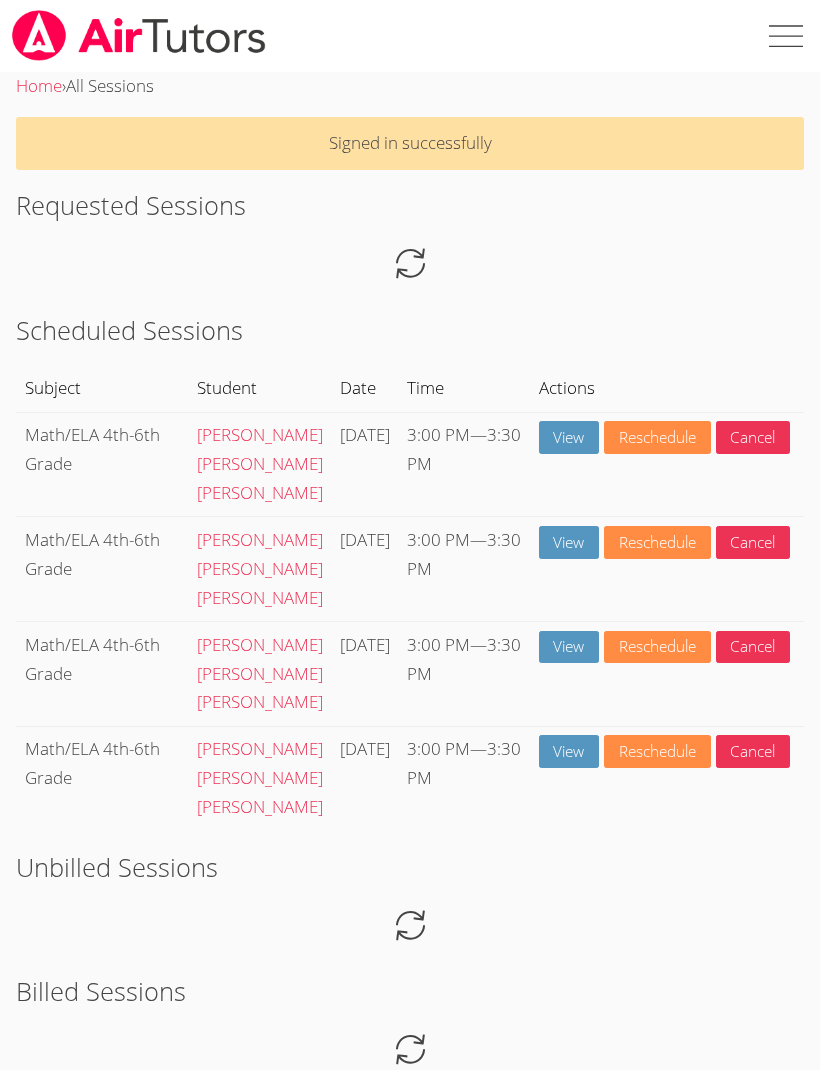 scroll, scrollTop: 0, scrollLeft: 0, axis: both 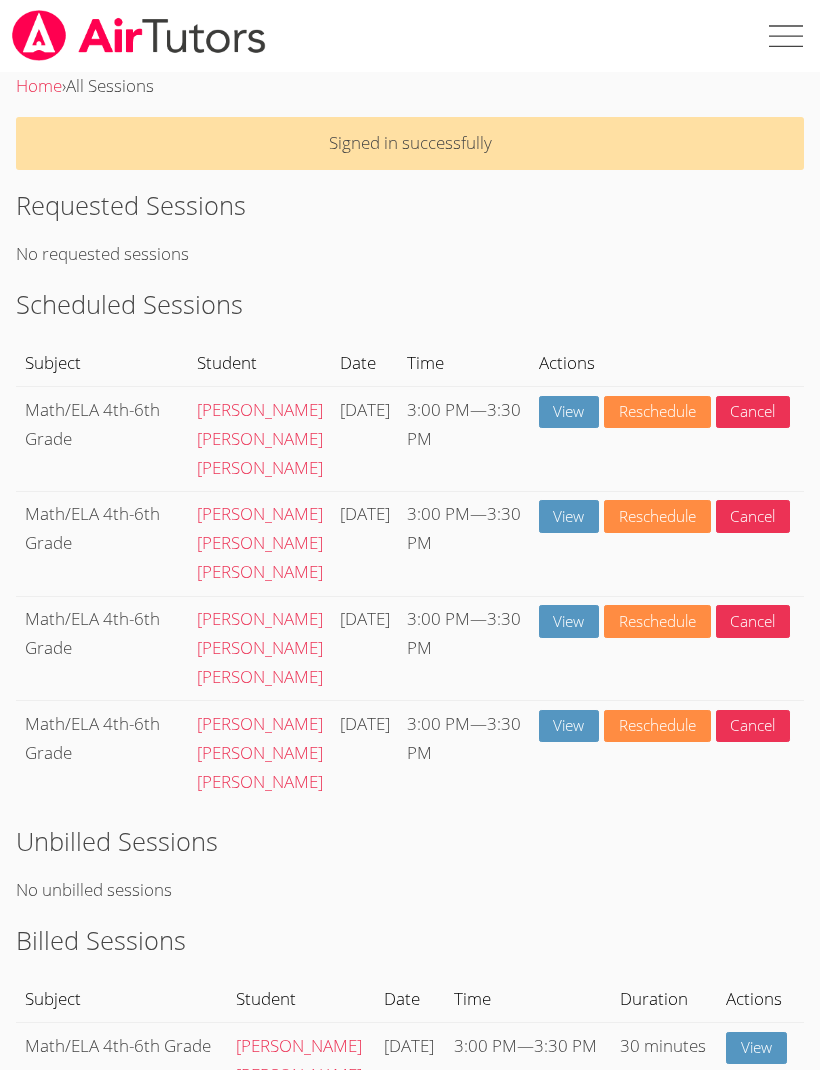 click on "View" at bounding box center (569, 412) 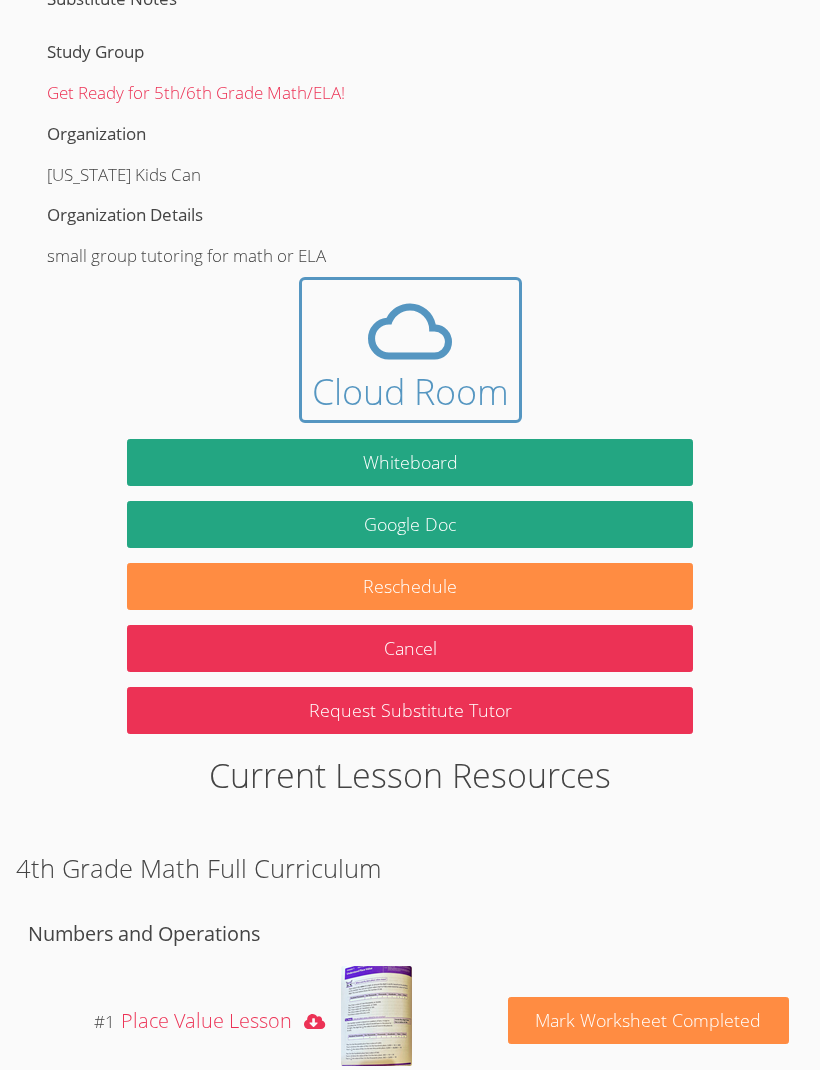 click on "Whiteboard" at bounding box center (410, 463) 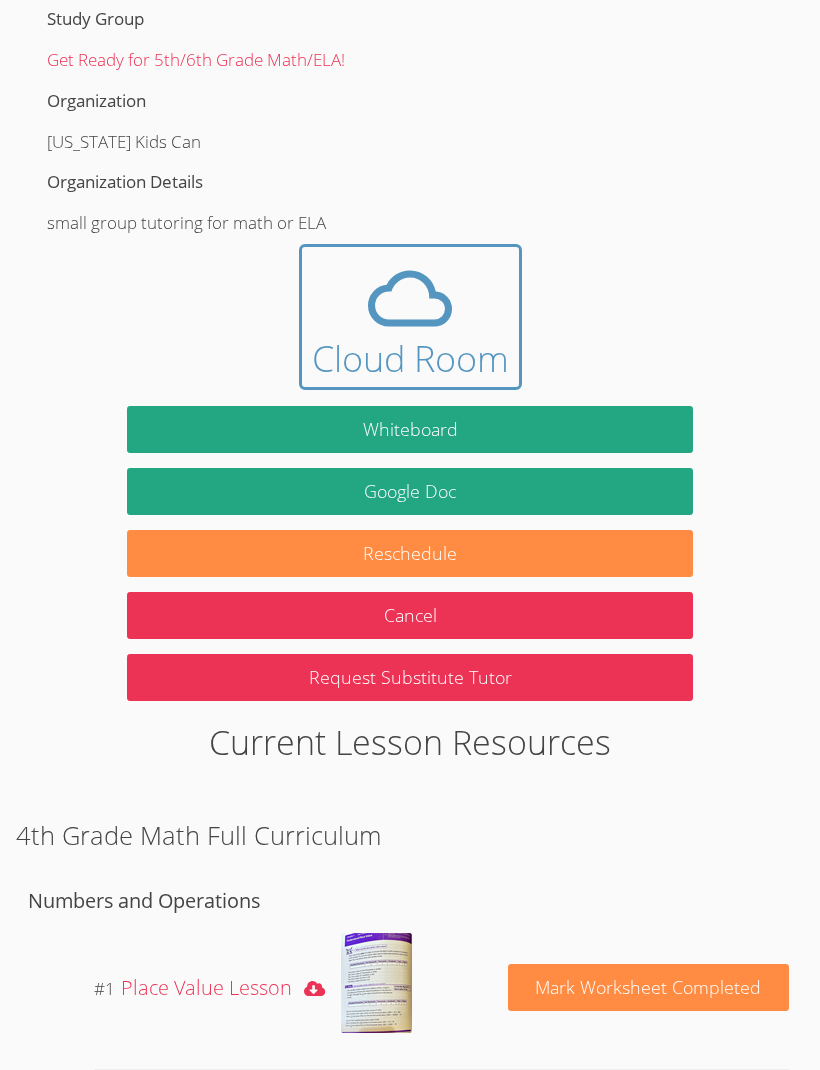click on "Cloud Room" at bounding box center [410, 359] 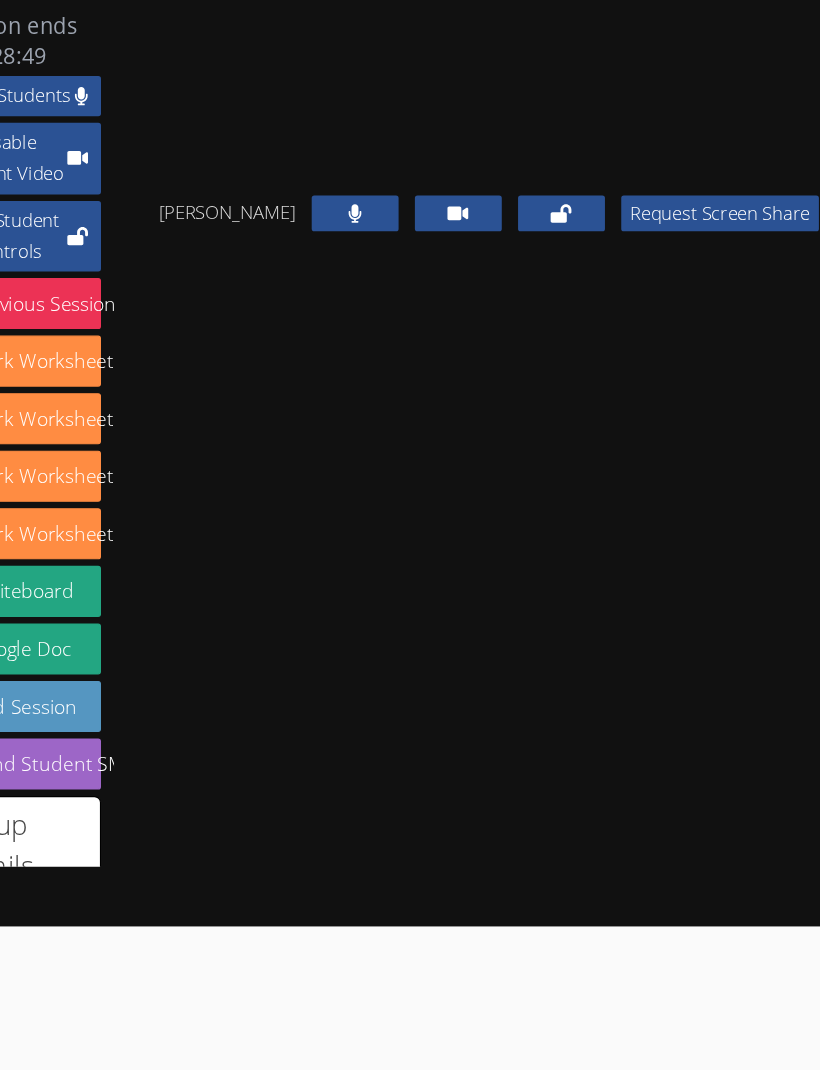 scroll, scrollTop: 0, scrollLeft: 0, axis: both 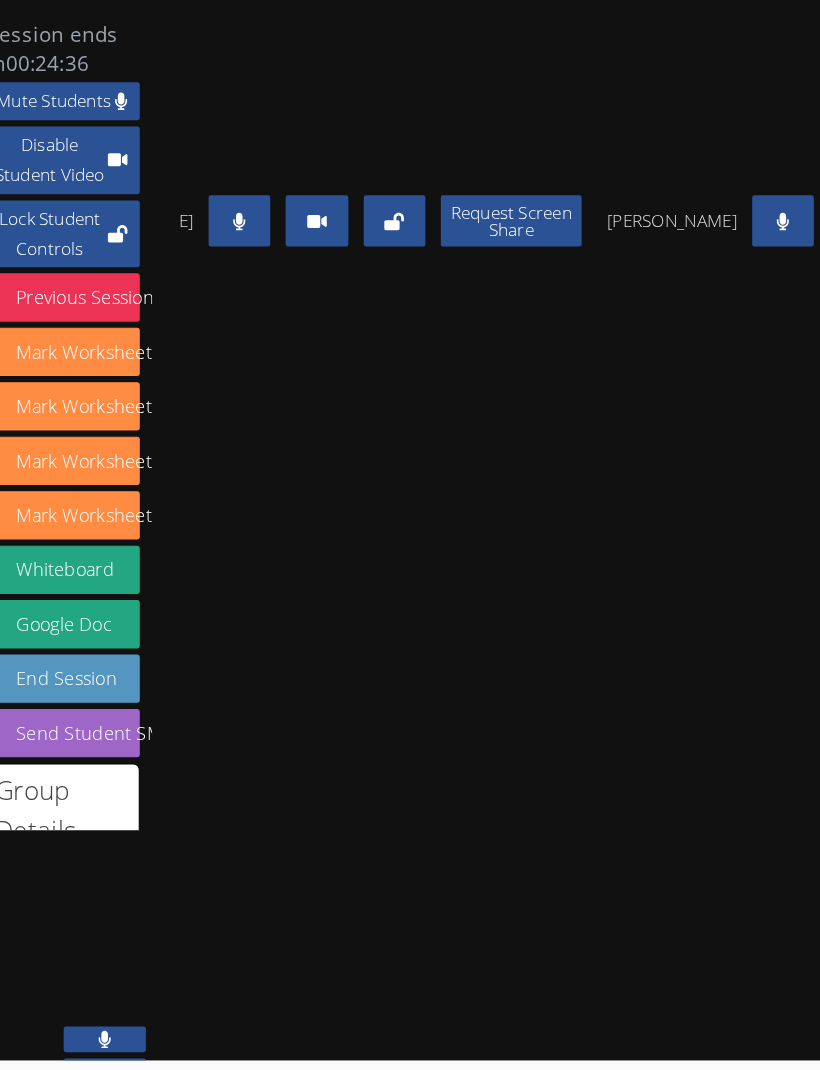 click 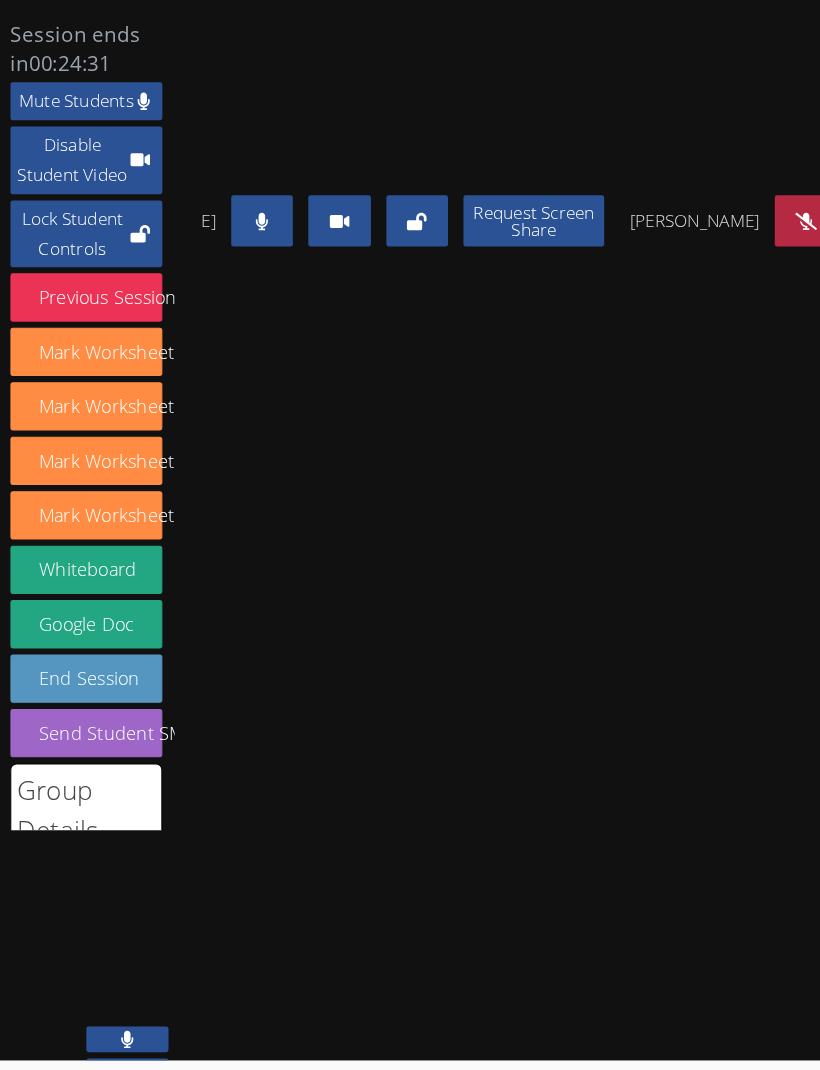 click at bounding box center (255, 215) 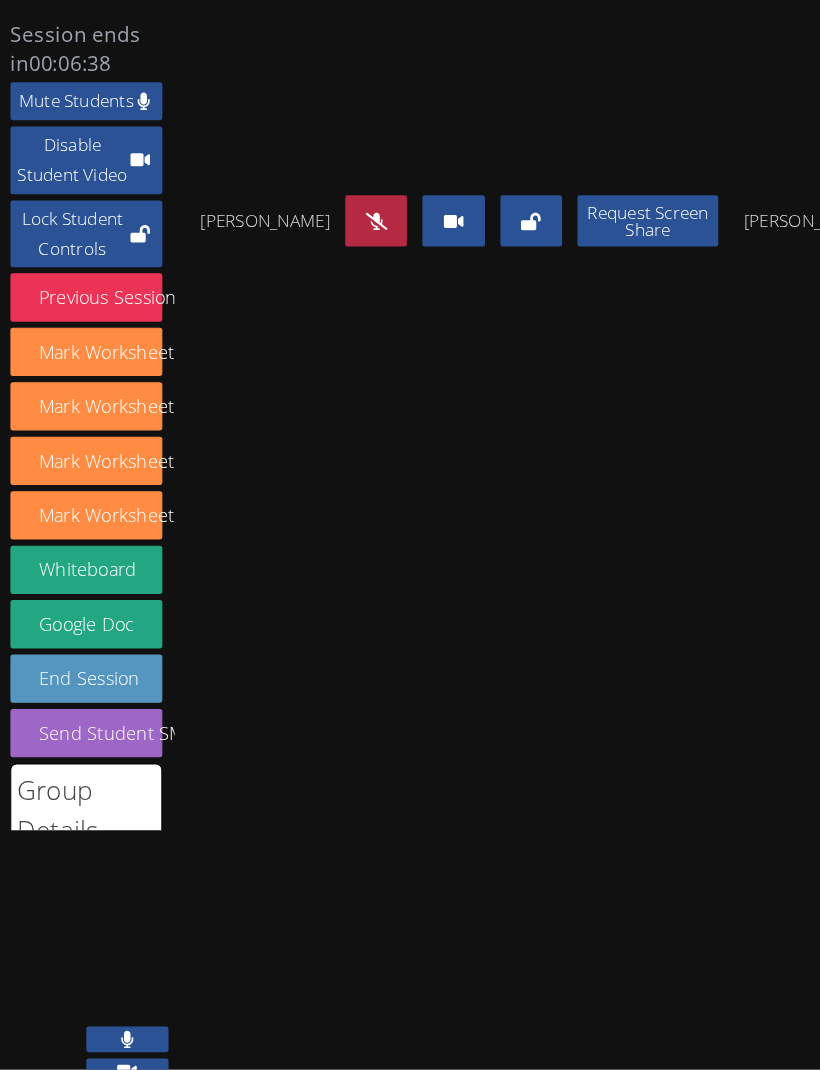 click at bounding box center (366, 215) 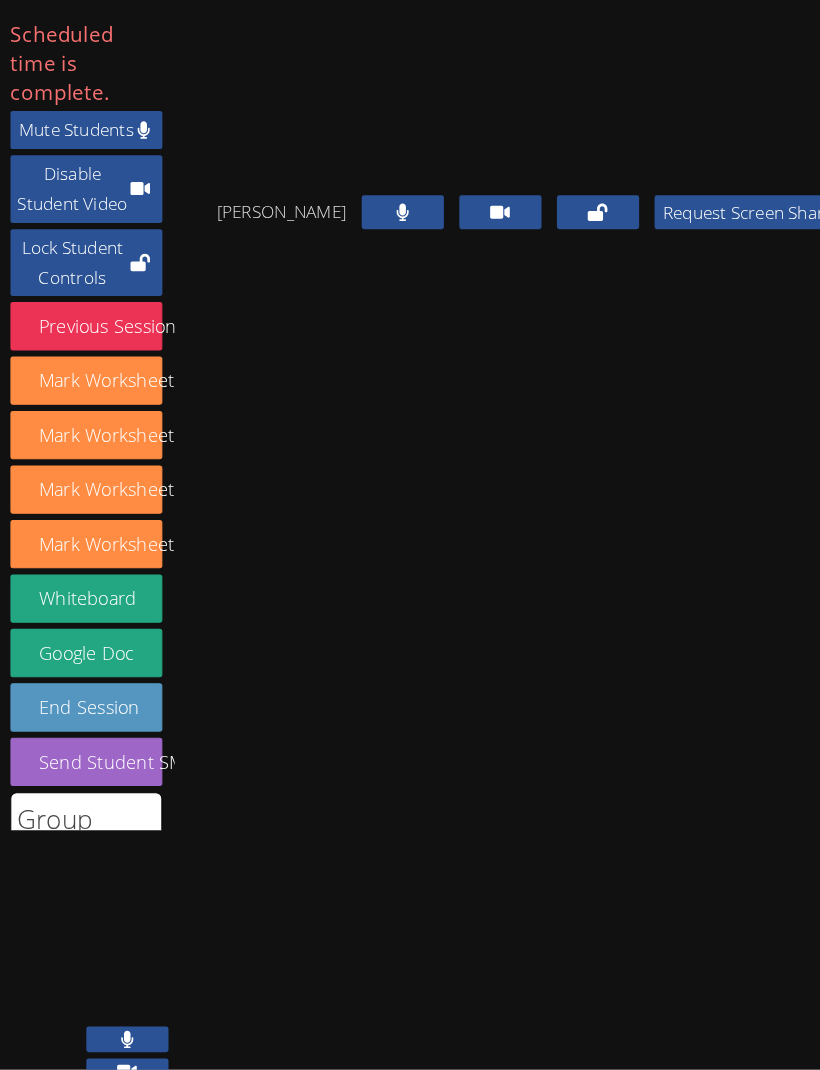 scroll, scrollTop: 0, scrollLeft: 0, axis: both 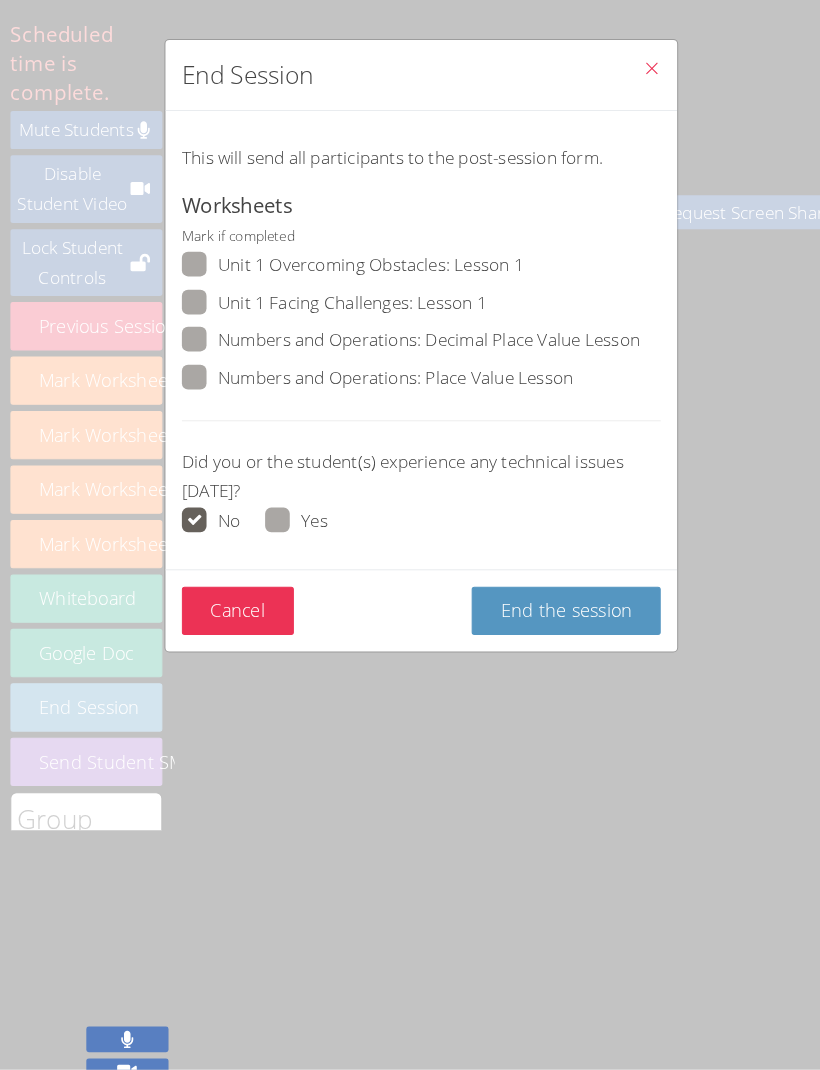 click on "End the session" at bounding box center [551, 593] 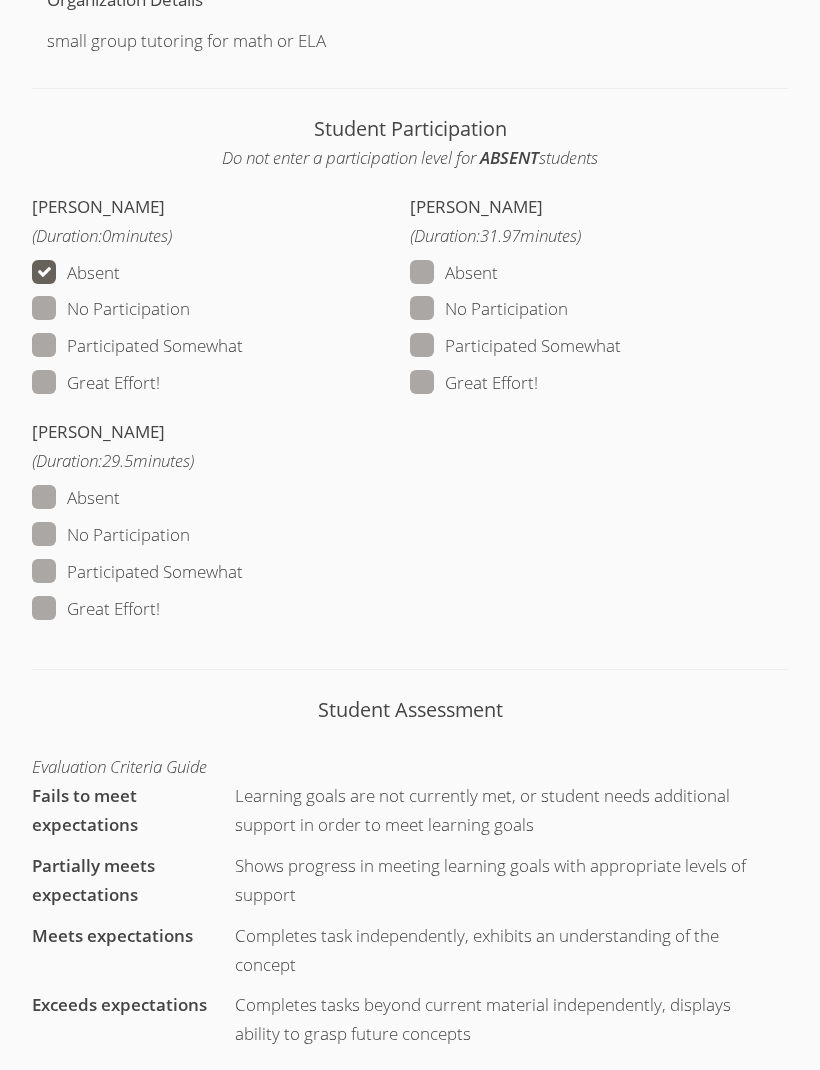 scroll, scrollTop: 1507, scrollLeft: 0, axis: vertical 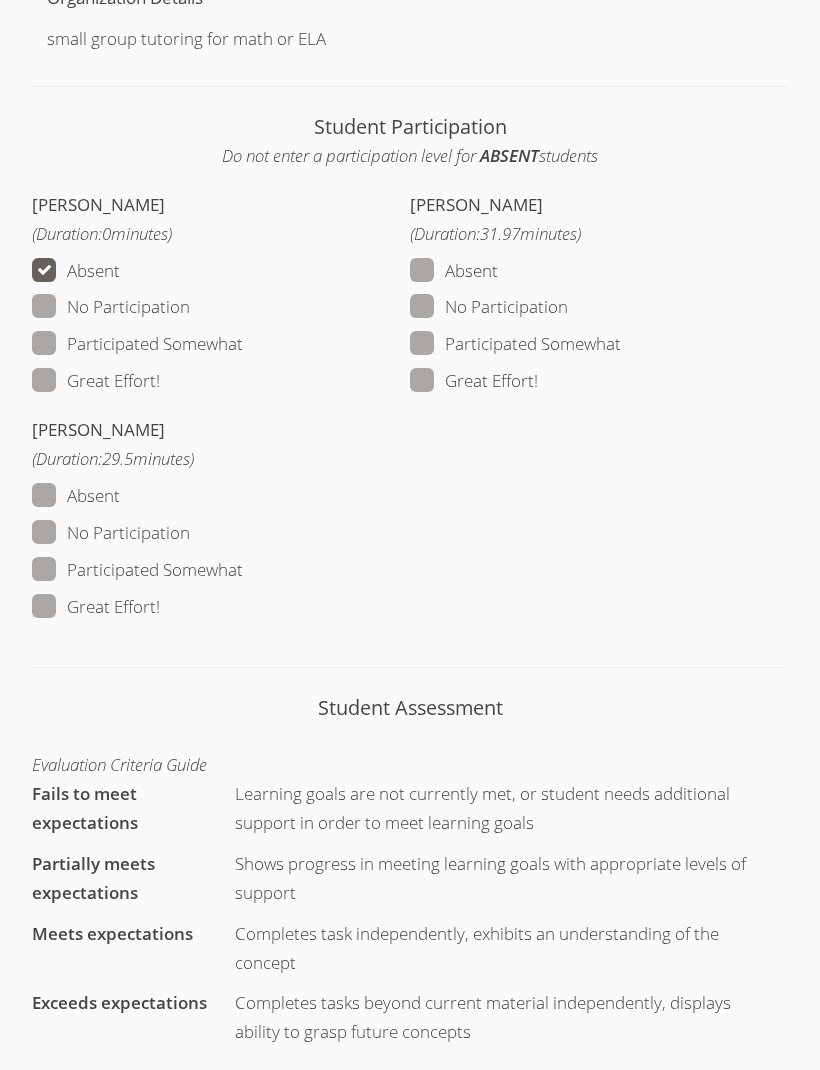 click at bounding box center [160, 607] 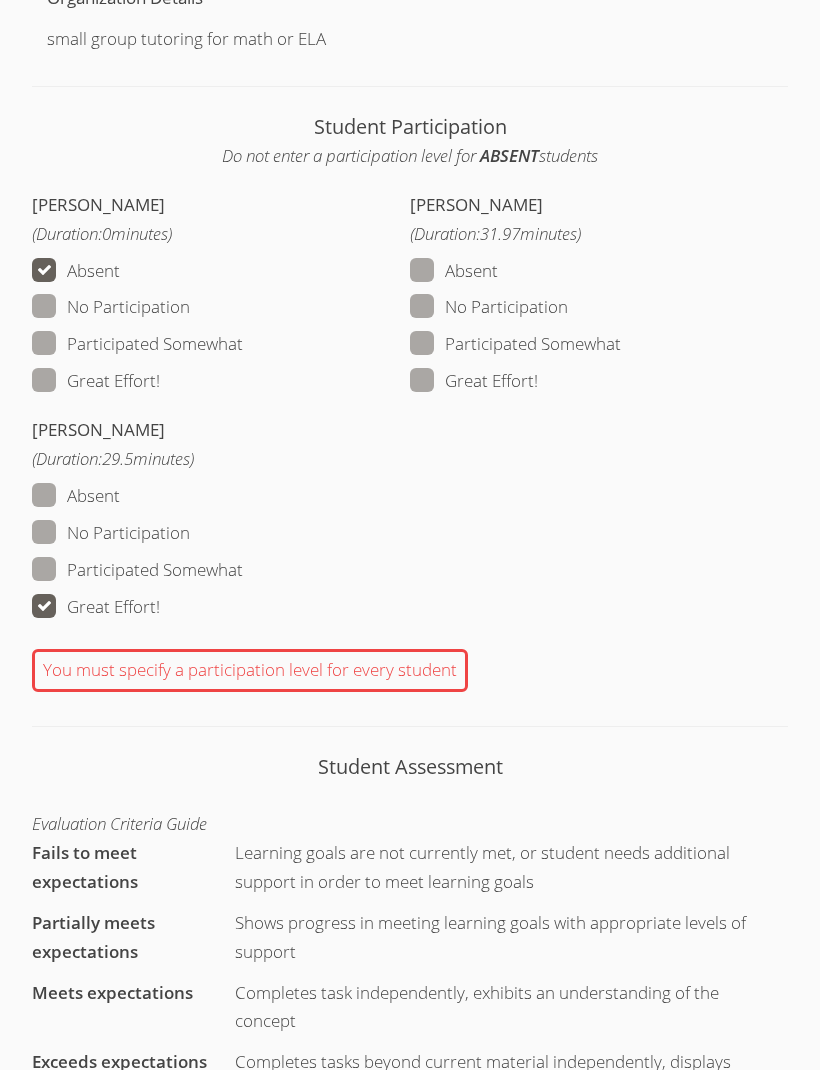 scroll, scrollTop: 1508, scrollLeft: 0, axis: vertical 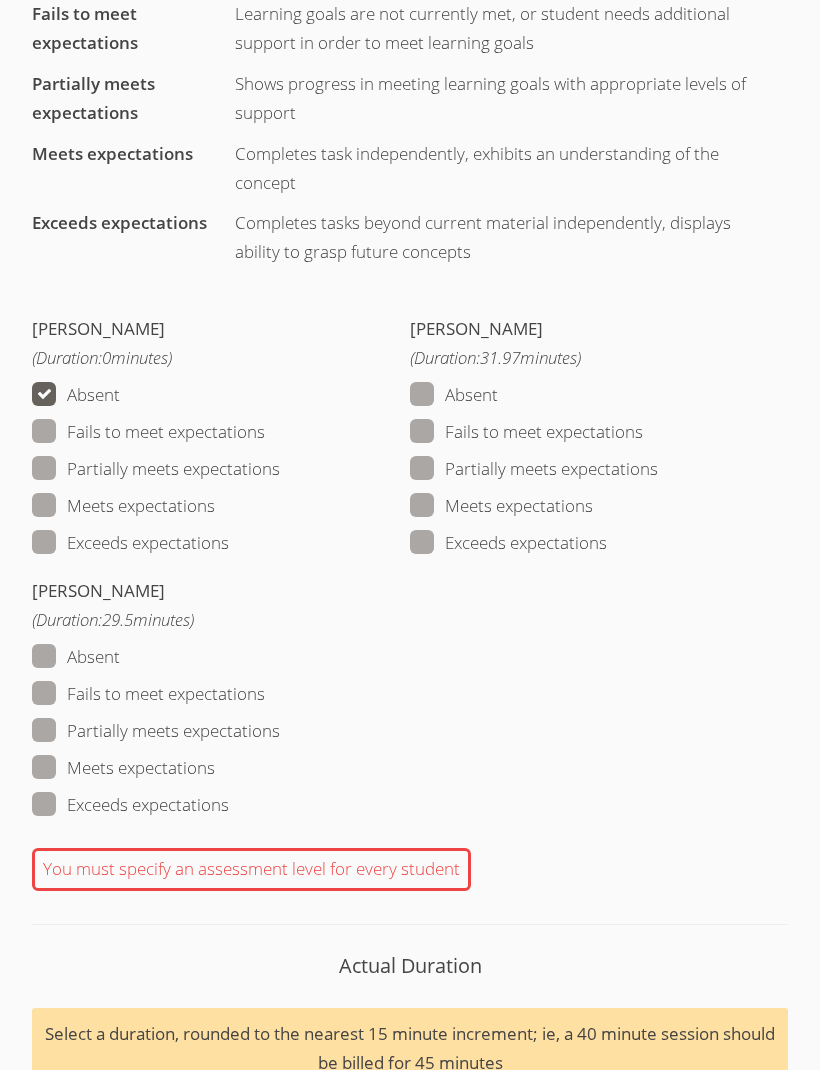 click at bounding box center (658, 469) 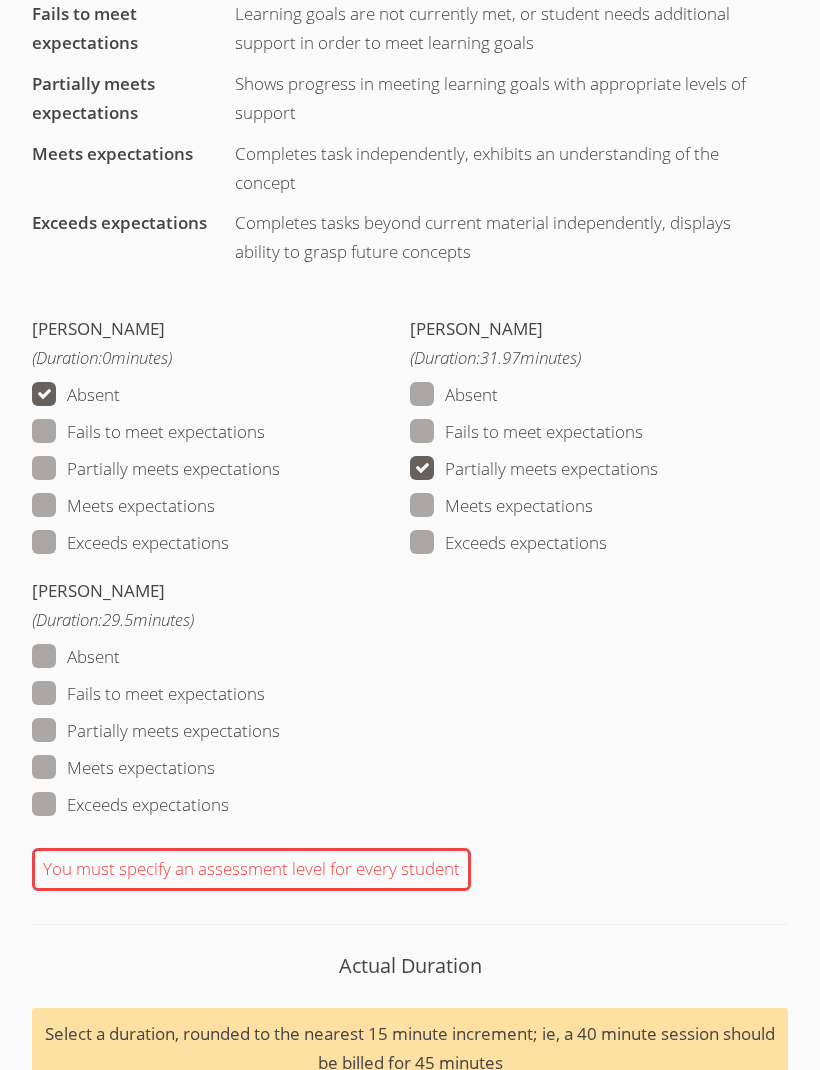 scroll, scrollTop: 2288, scrollLeft: 0, axis: vertical 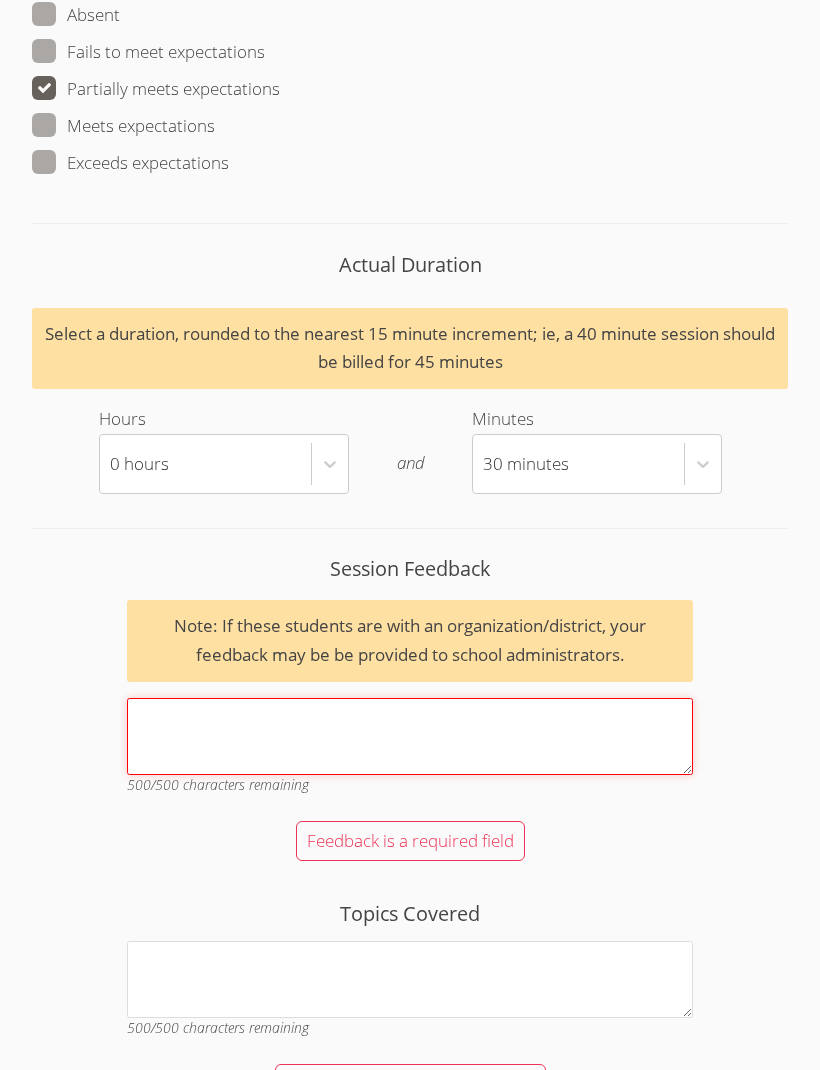 click on "Session Feedback Note: If these students are with an organization/district, your feedback may be be provided to school administrators. 500 /500 characters remaining" at bounding box center (410, 737) 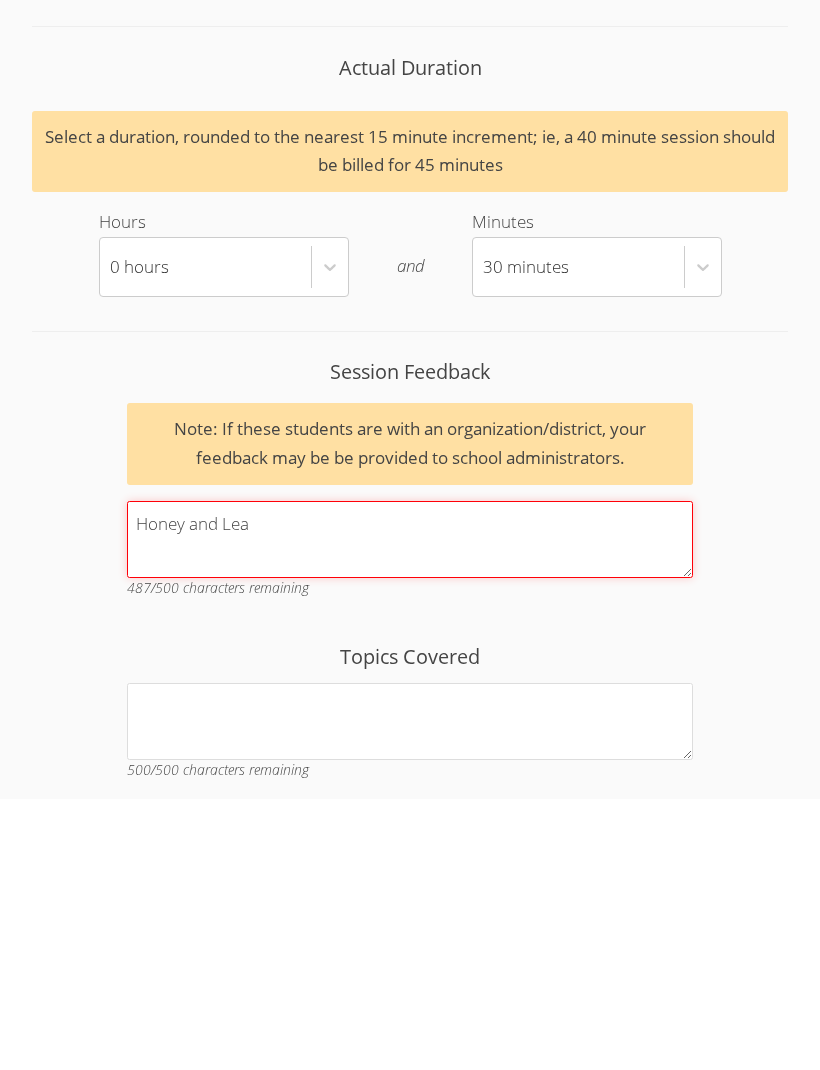 scroll, scrollTop: 2935, scrollLeft: 0, axis: vertical 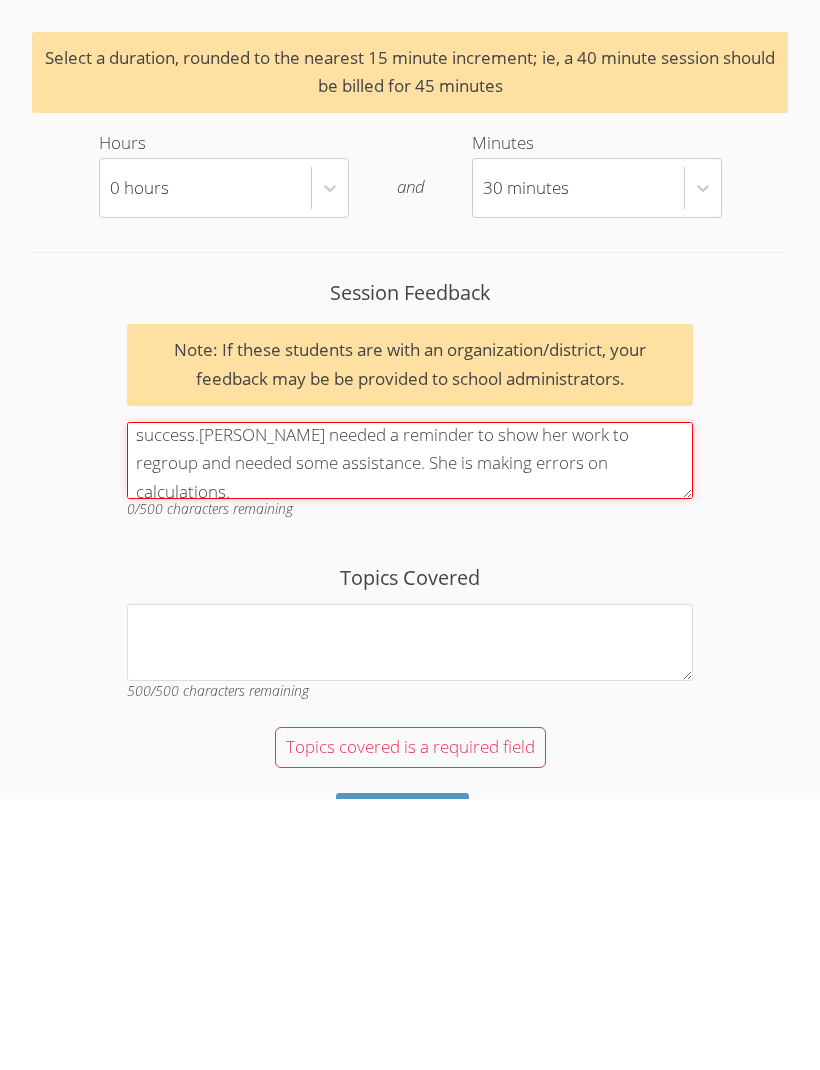 click on "Honey and Leihua had difficulty reading numbers to hundred thousands place.  They also needed assistance to convert expanded form and word form to standard form when working with no to the hundred thousand place.
Honey was able to determine whether to add or subtract word problems fairly well. She was able to regroup in addition with good success.Leihua needed a reminder to show her work to regroup and needed some assistance. She is making errors on calculations.
Both need to work on regrouping" at bounding box center (410, 731) 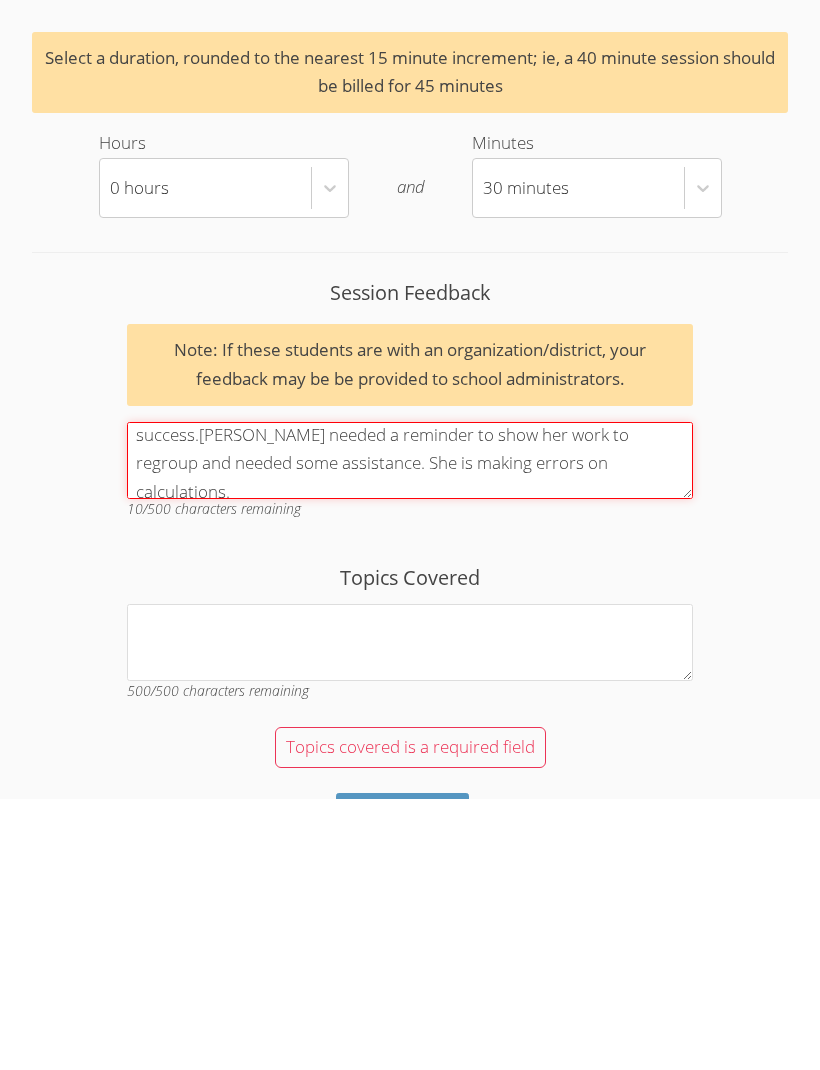 click on "Honey and Leihua had difficulty reading numbers to hundred thousands place.  They also needed assistance to convert expanded form and word form to standard form when working with no to the hundred thousand place.
Honey was able to determine whether to add or subtract word problems fairly well. She was able to regroup in addition with good success.Leihua needed a reminder to show her work to regroup and needed some assistance. She is making errors on calculations.
Both need tregrouping" at bounding box center (410, 731) 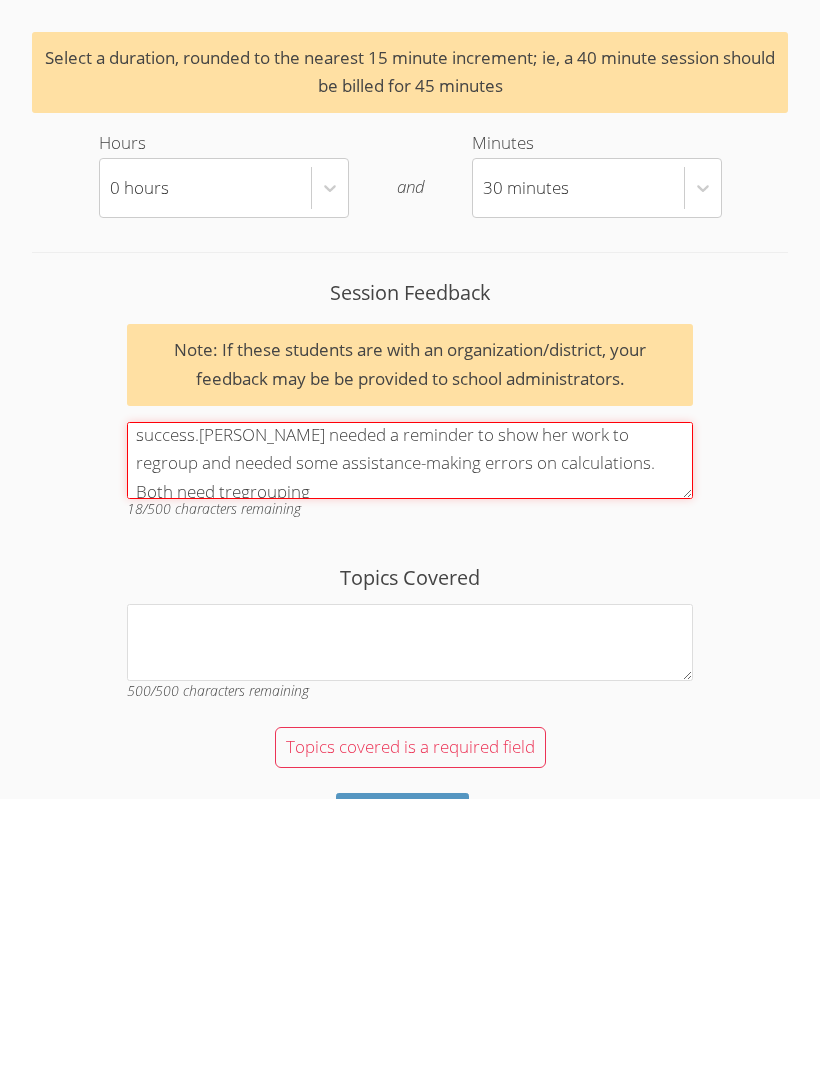 click on "Honey and Leihua had difficulty reading numbers to hundred thousands place.  They also needed assistance to convert expanded form and word form to standard form when working with no to the hundred thousand place.
Honey was able to determine whether to add or subtract word problems fairly well. She was able to regroup in addition with good success.Leihua needed a reminder to show her work to regroup and needed some assistance-making errors on calculations.
Both need tregrouping" at bounding box center [410, 731] 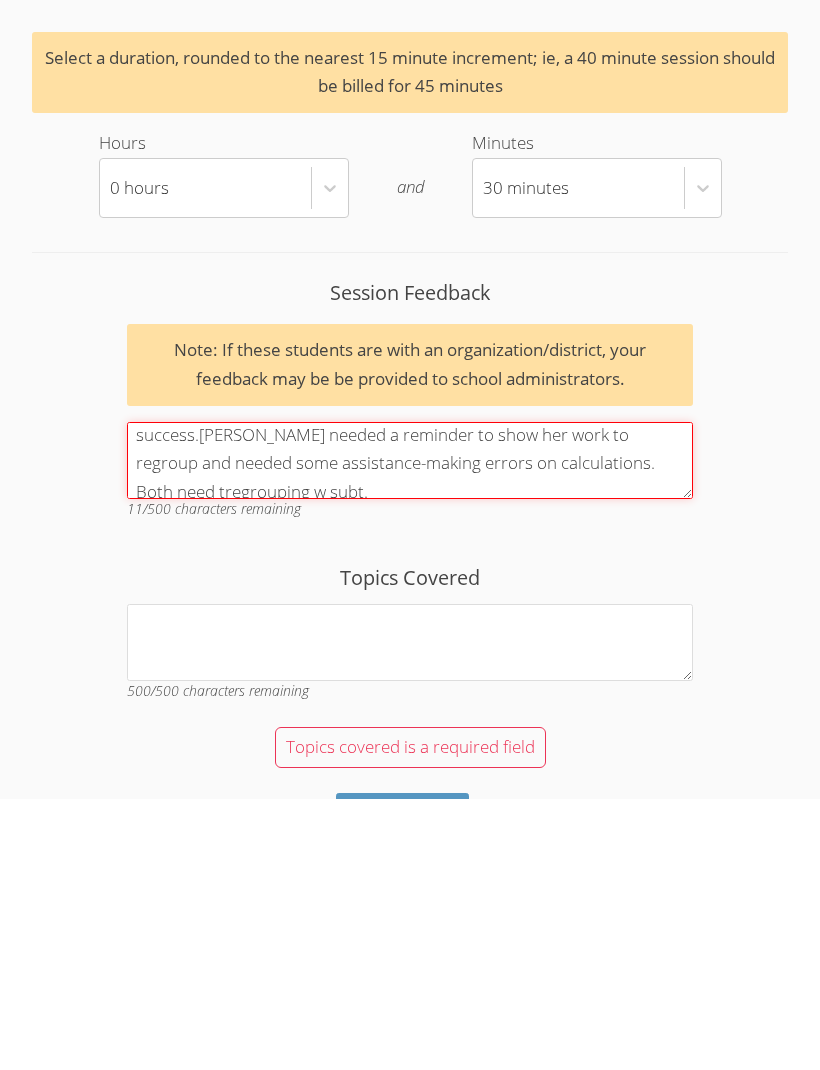 click on "Honey and Leihua had difficulty reading numbers to hundred thousands place.  They also needed assistance to convert expanded form and word form to standard form when working with no to the hundred thousand place.
Honey was able to determine whether to add or subtract word problems fairly well. She was able to regroup in addition with good success.Leihua needed a reminder to show her work to regroup and needed some assistance-making errors on calculations.
Both need tregrouping w subt." at bounding box center [410, 731] 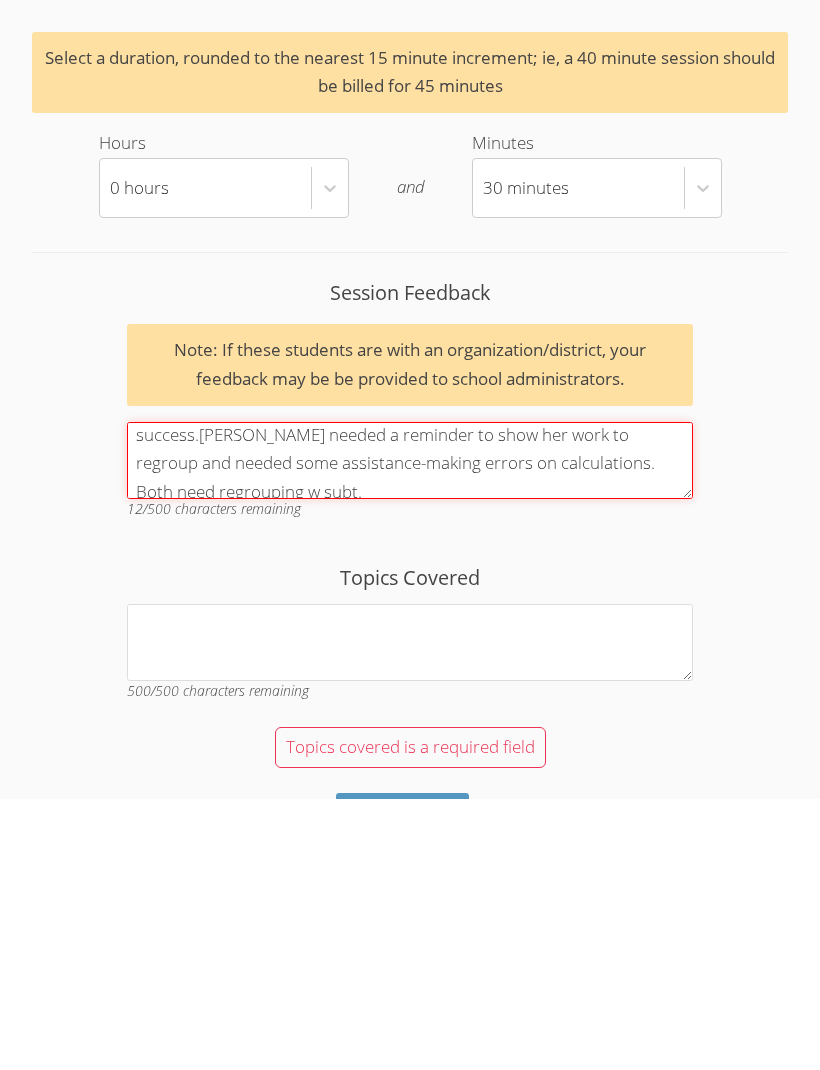 click on "Honey and Leihua had difficulty reading numbers to hundred thousands place.  They also needed assistance to convert expanded form and word form to standard form when working with no to the hundred thousand place.
Honey was able to determine whether to add or subtract word problems fairly well. She was able to regroup in addition with good success.Leihua needed a reminder to show her work to regroup and needed some assistance-making errors on calculations.
Both need regrouping w subt." at bounding box center (410, 731) 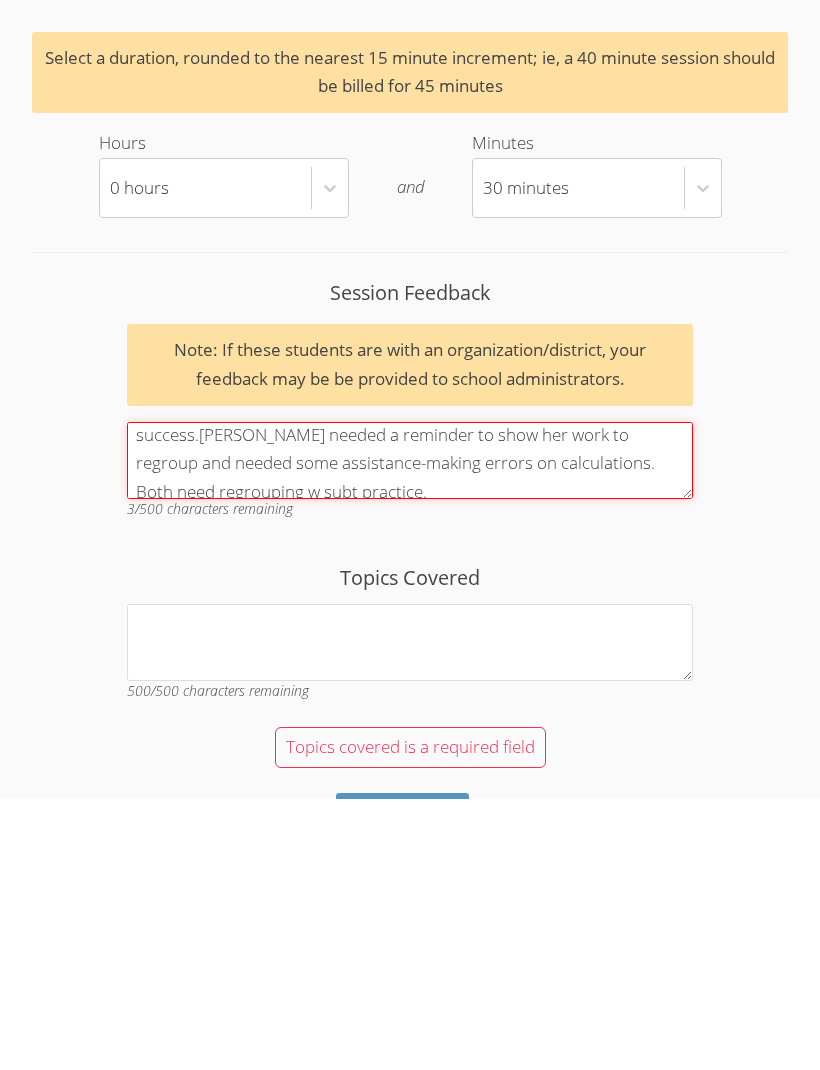type on "Honey and Leihua had difficulty reading numbers to hundred thousands place.  They also needed assistance to convert expanded form and word form to standard form when working with no to the hundred thousand place.
Honey was able to determine whether to add or subtract word problems fairly well. She was able to regroup in addition with good success.Leihua needed a reminder to show her work to regroup and needed some assistance-making errors on calculations.
Both need regrouping w subt practice." 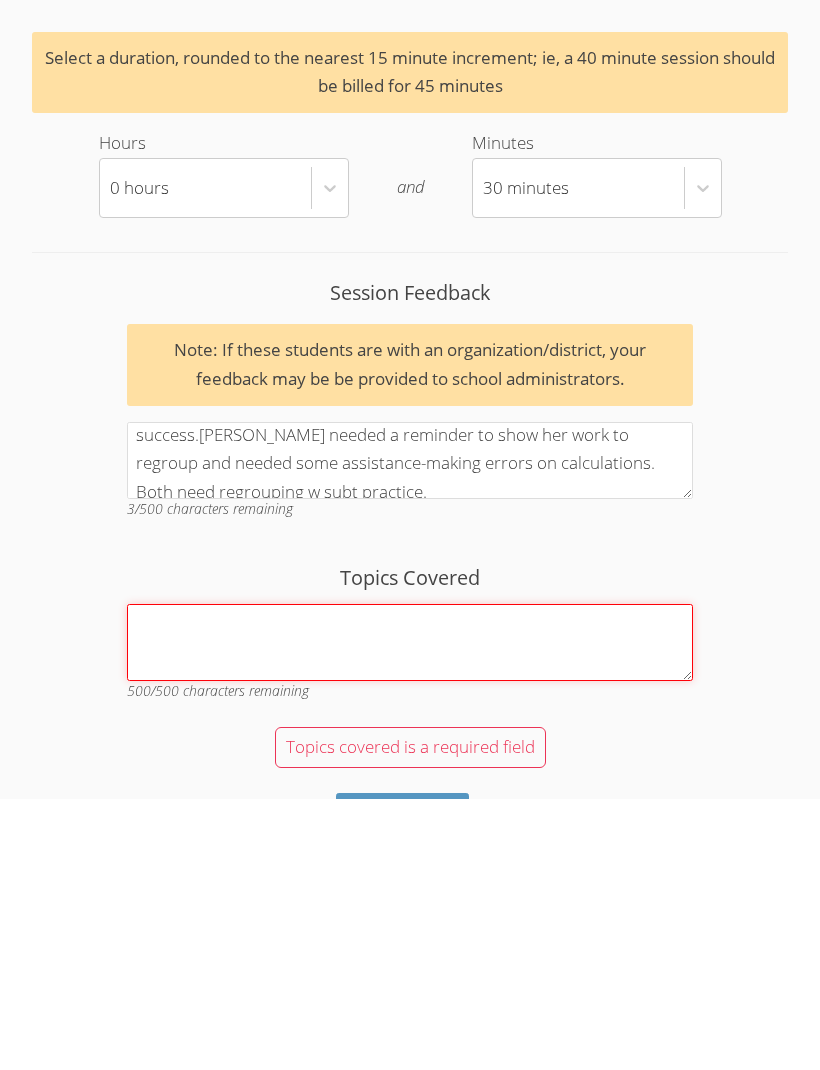 click on "Topics Covered" at bounding box center (410, 913) 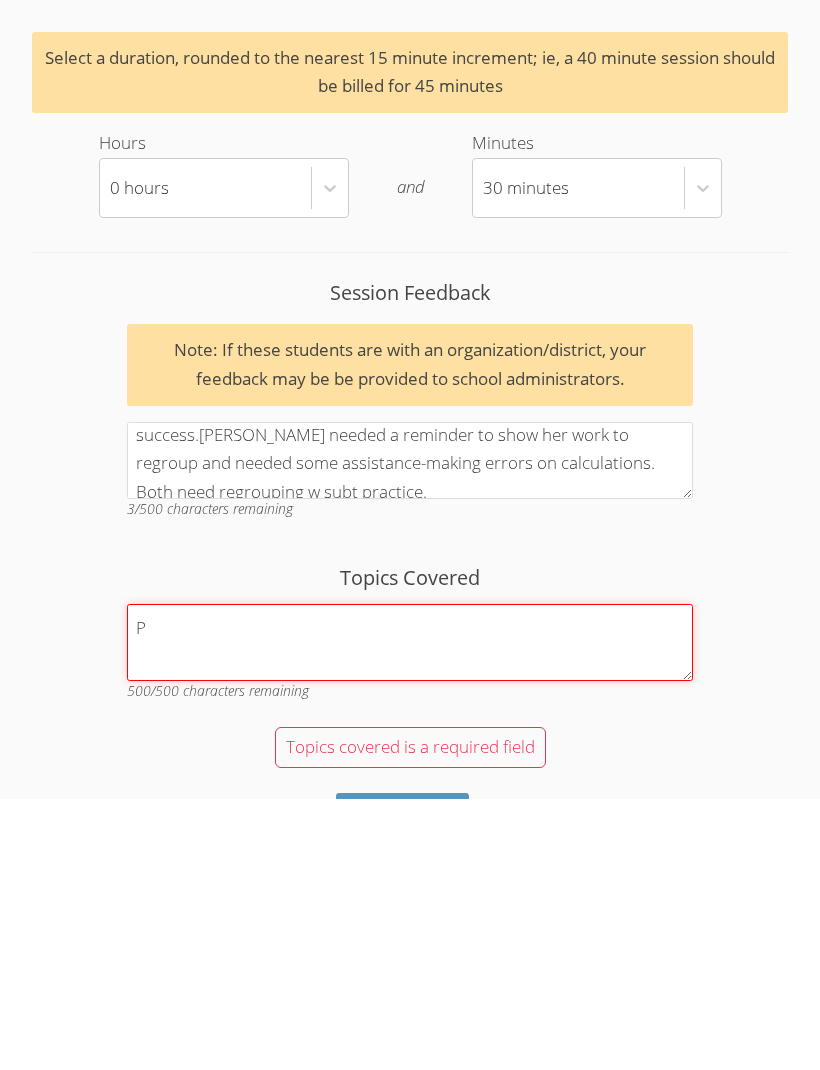 scroll, scrollTop: 2875, scrollLeft: 0, axis: vertical 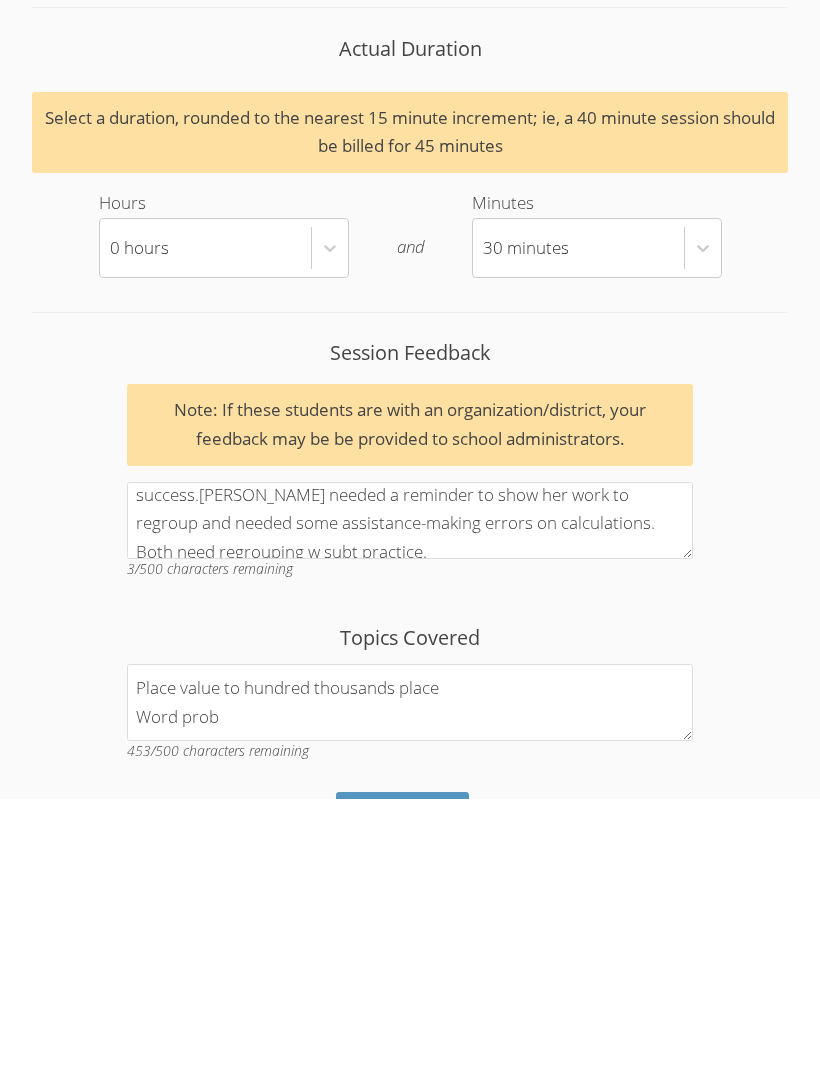 click on "Session Feedback Note: If these students are with an organization/district, your feedback may be be provided to school administrators. Honey and Leihua had difficulty reading numbers to hundred thousands place.  They also needed assistance to convert expanded form and word form to standard form when working with no to the hundred thousand place.
Honey was able to determine whether to add or subtract word problems fairly well. She was able to regroup in addition with good success.Leihua needed a reminder to show her work to regroup and needed some assistance-making errors on calculations.
Both need regrouping w subt practice. 3 /500 characters remaining" at bounding box center [410, 737] 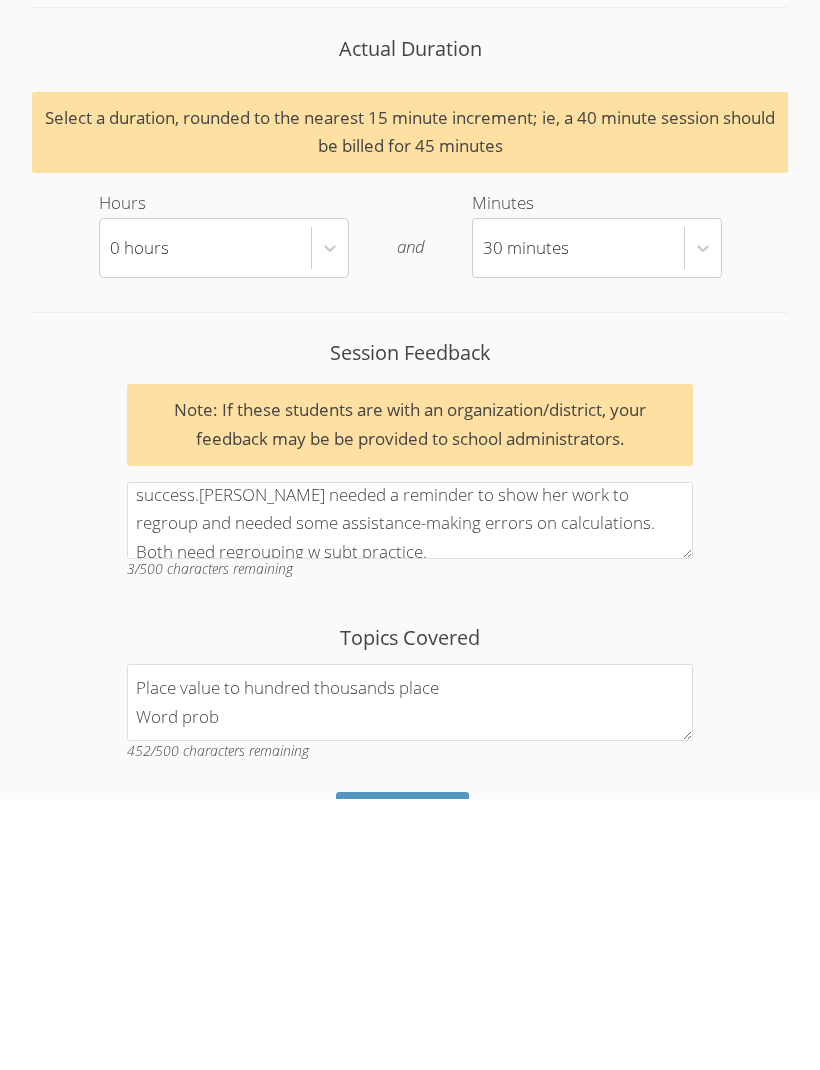 scroll, scrollTop: 2809, scrollLeft: 0, axis: vertical 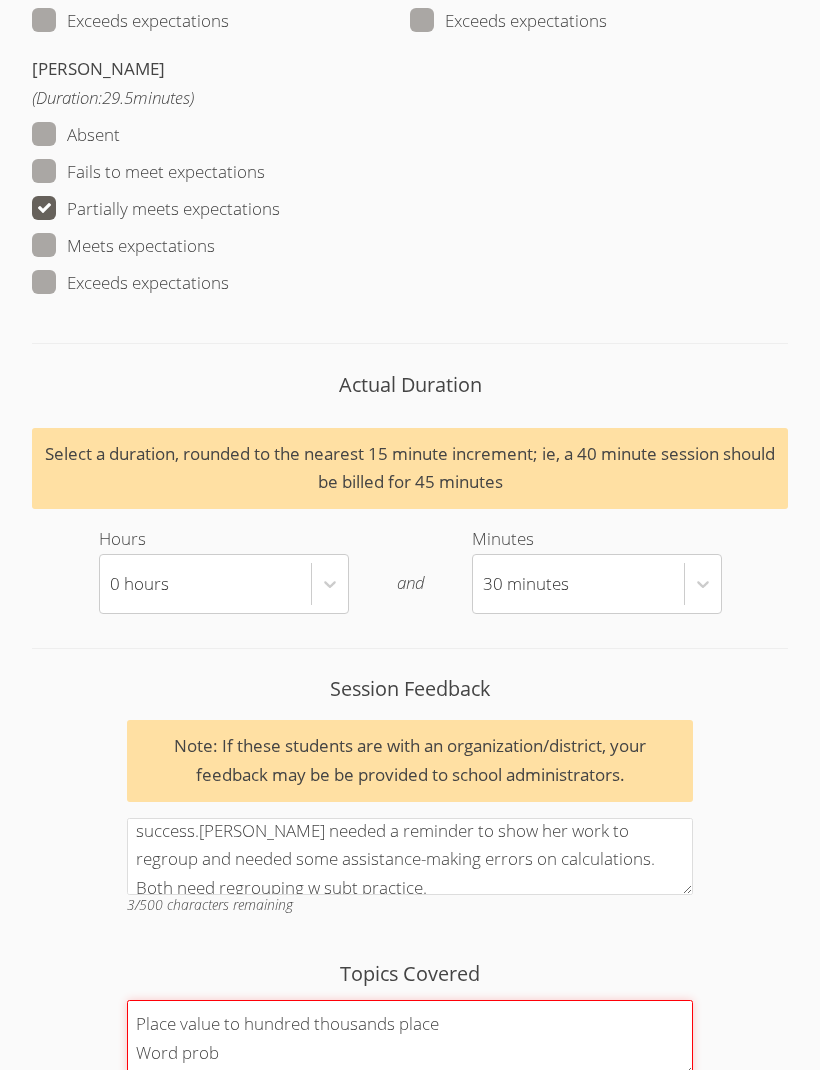 click on "Place value to hundred thousands place
Word prob" at bounding box center [410, 1039] 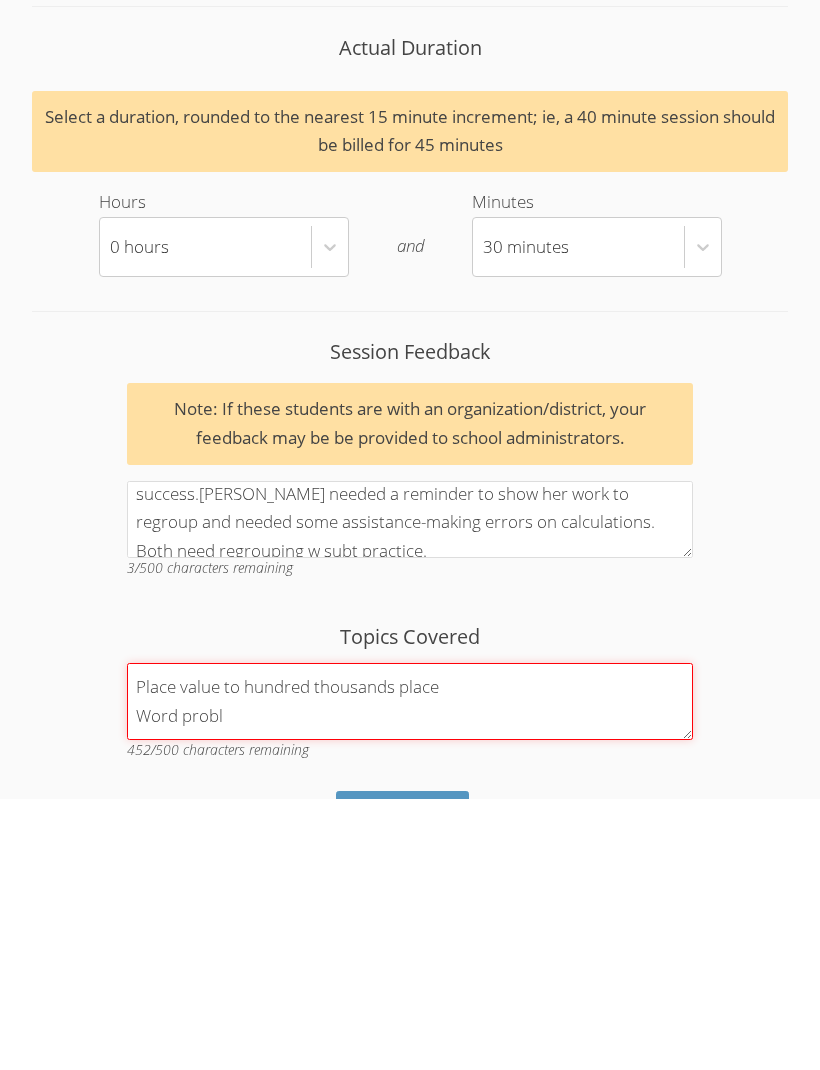 scroll, scrollTop: 2875, scrollLeft: 0, axis: vertical 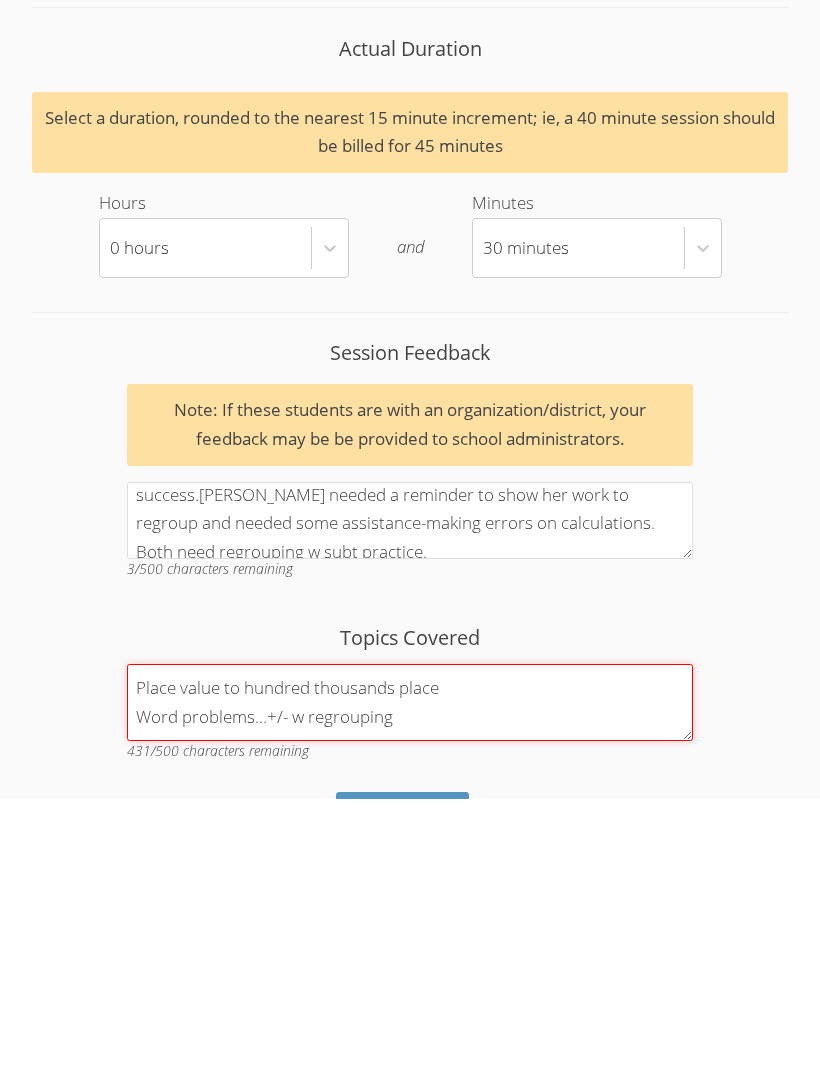 type on "Place value to hundred thousands place
Word problems…+/- w regrouping" 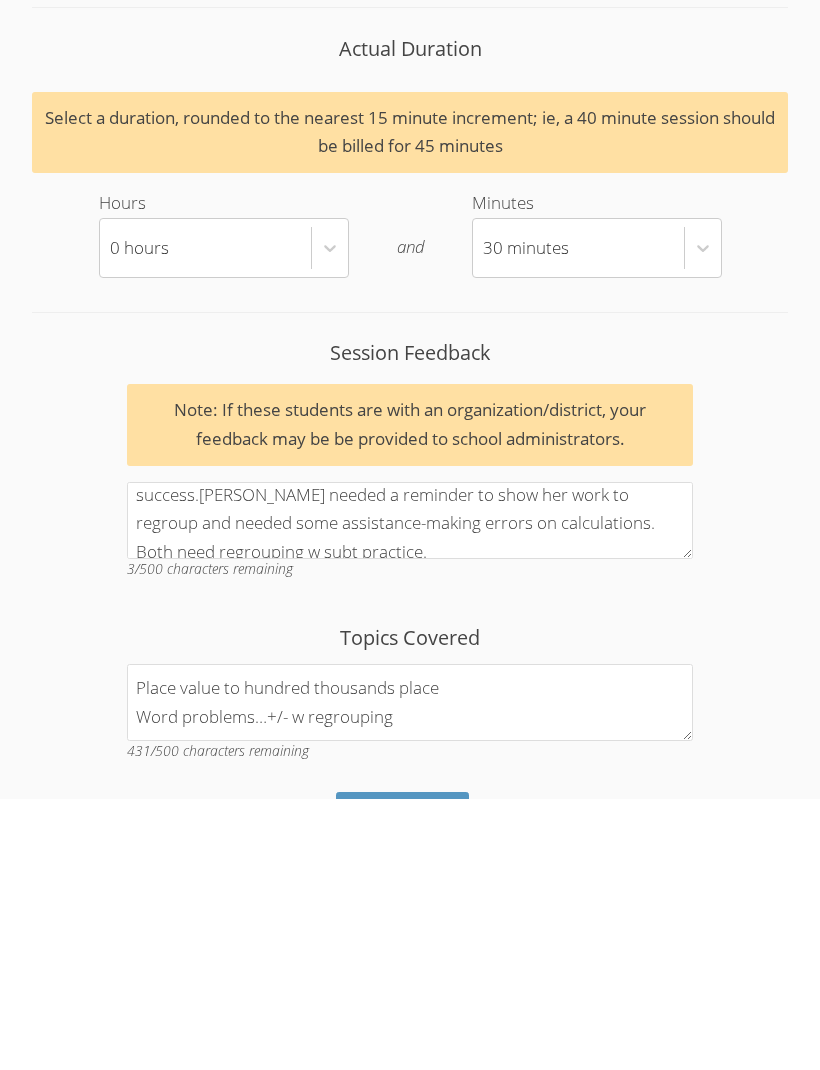 click on "Complete" at bounding box center [403, 1086] 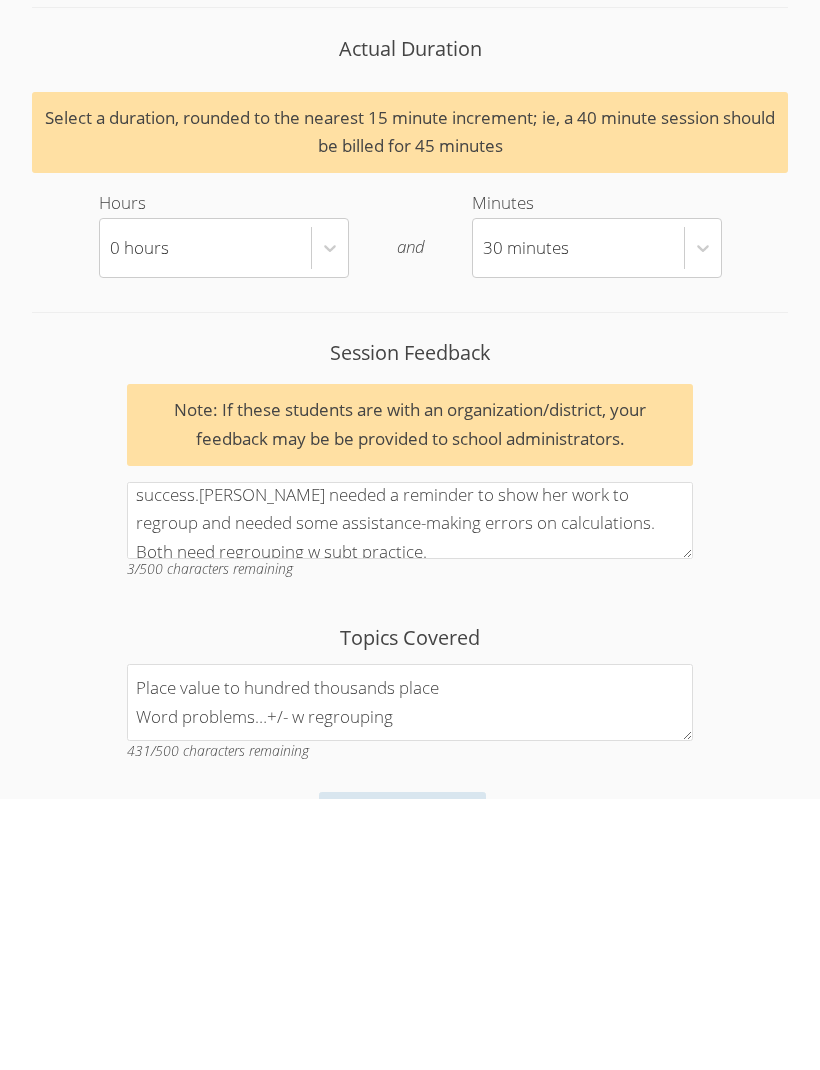 scroll, scrollTop: 2809, scrollLeft: 0, axis: vertical 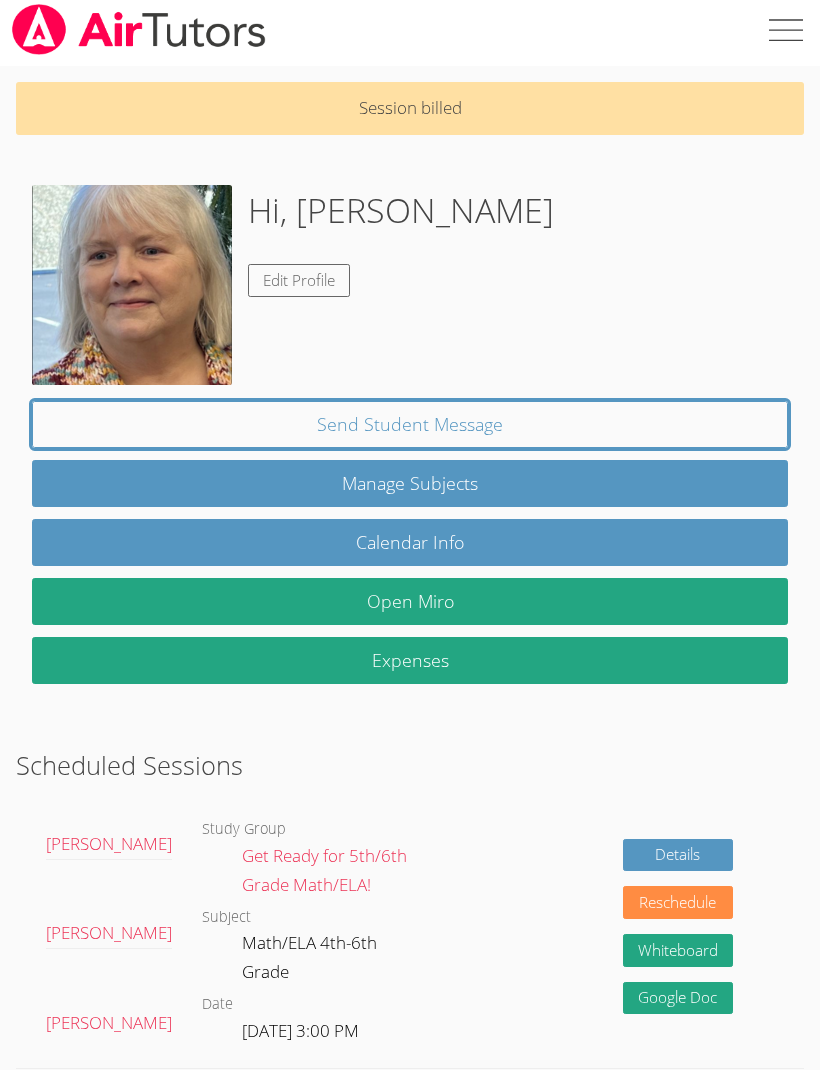 click at bounding box center [784, 30] 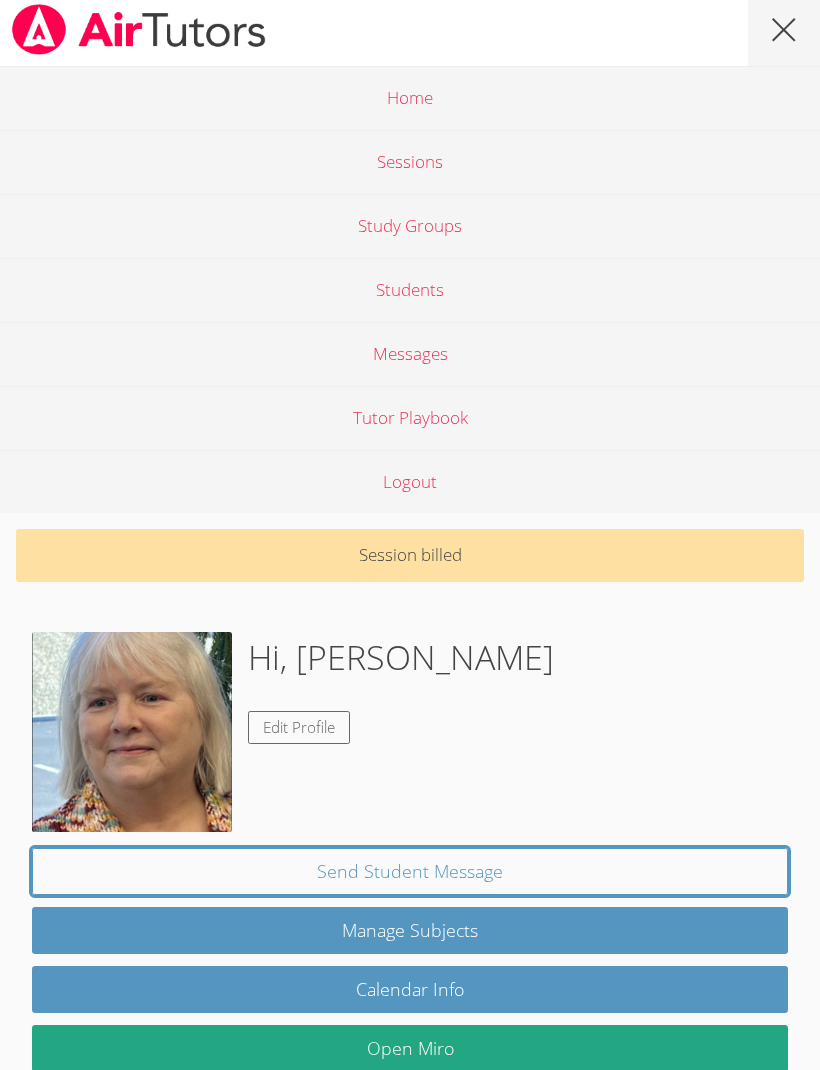 click on "Sessions" at bounding box center [410, 162] 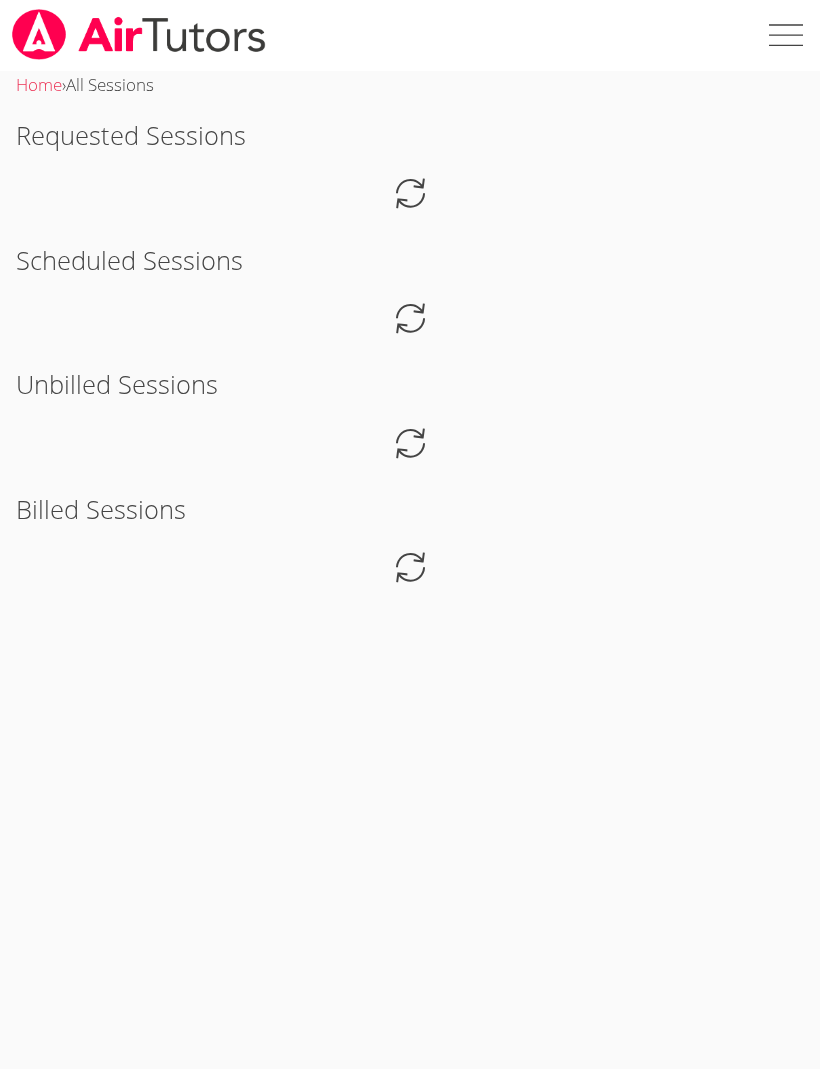 scroll, scrollTop: 1, scrollLeft: 0, axis: vertical 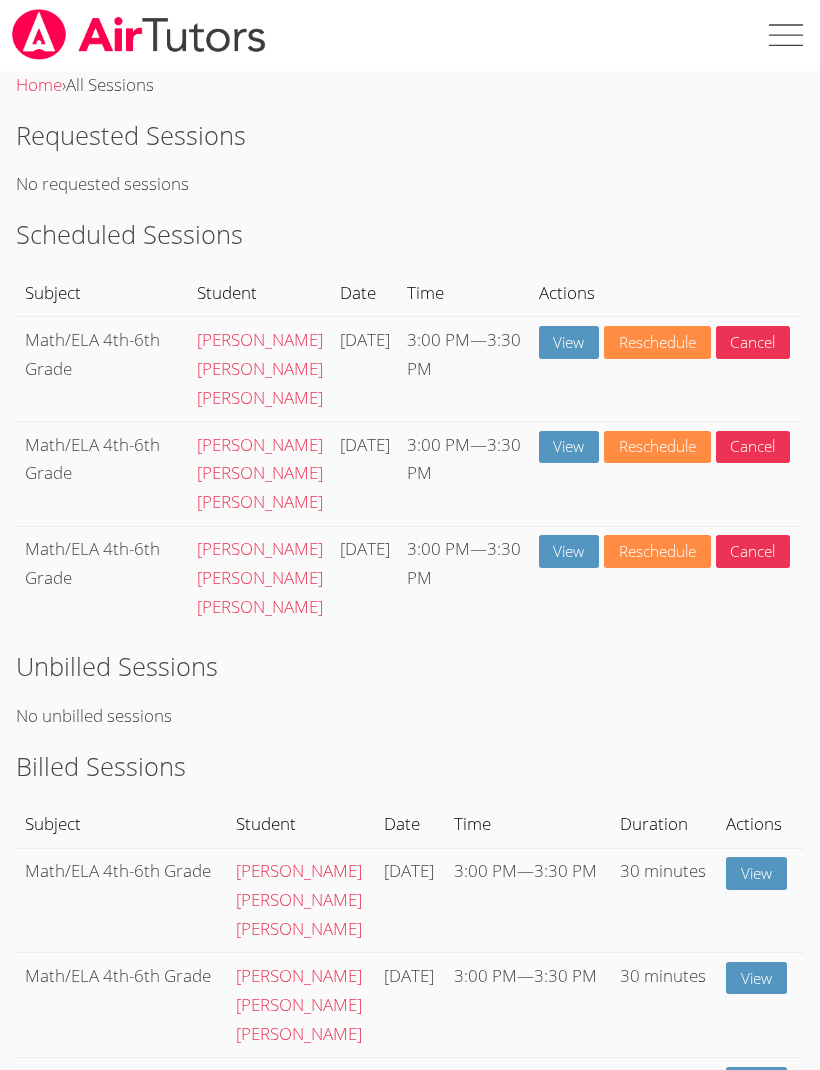 click on "View" at bounding box center (569, 342) 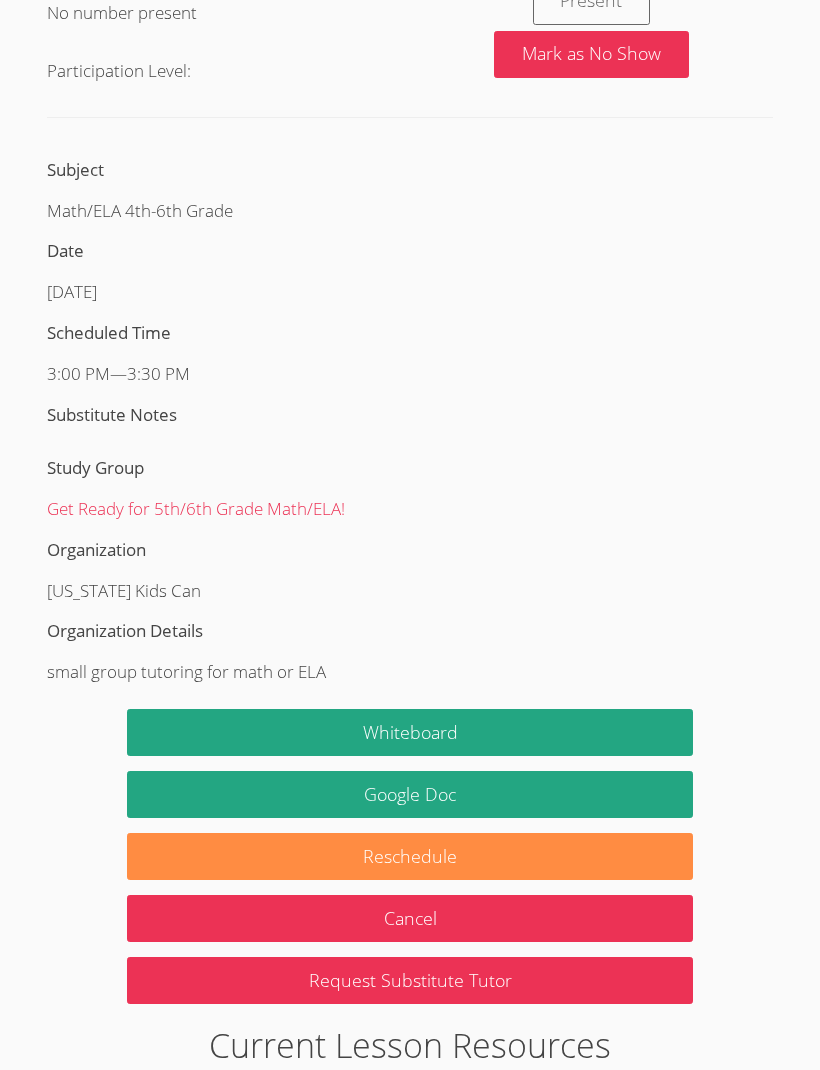 scroll, scrollTop: 861, scrollLeft: 0, axis: vertical 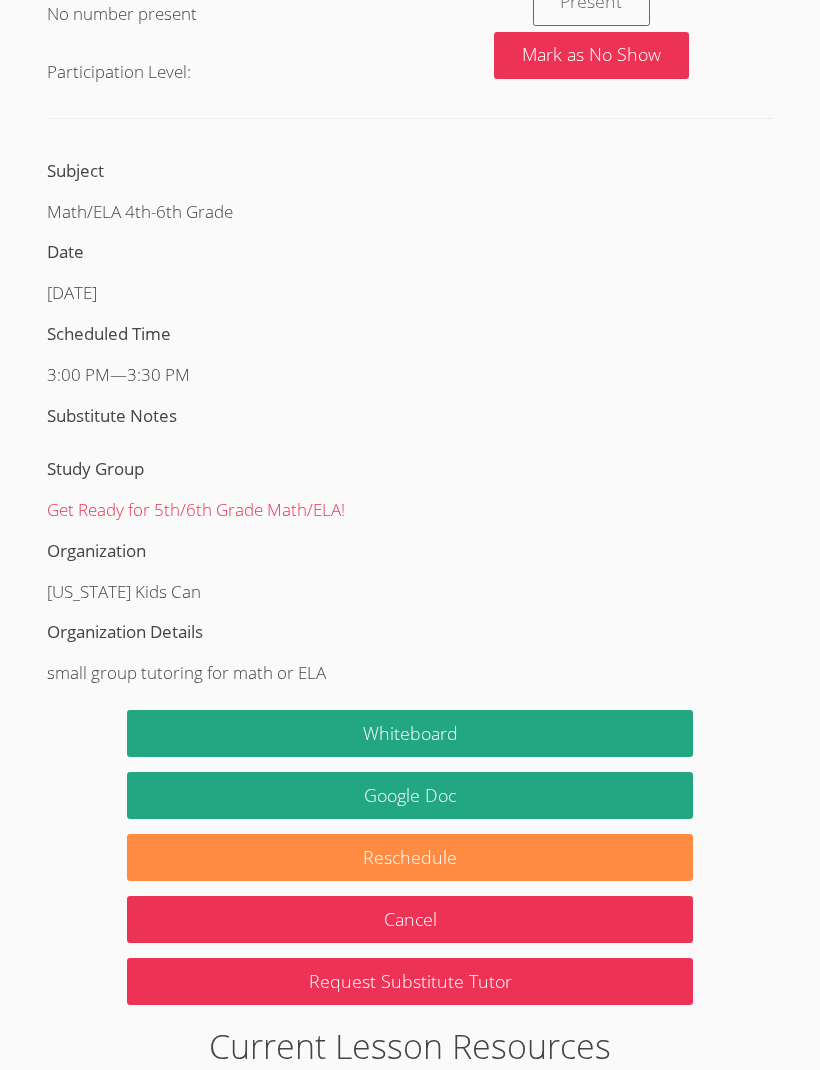 click on "Whiteboard" at bounding box center (410, 733) 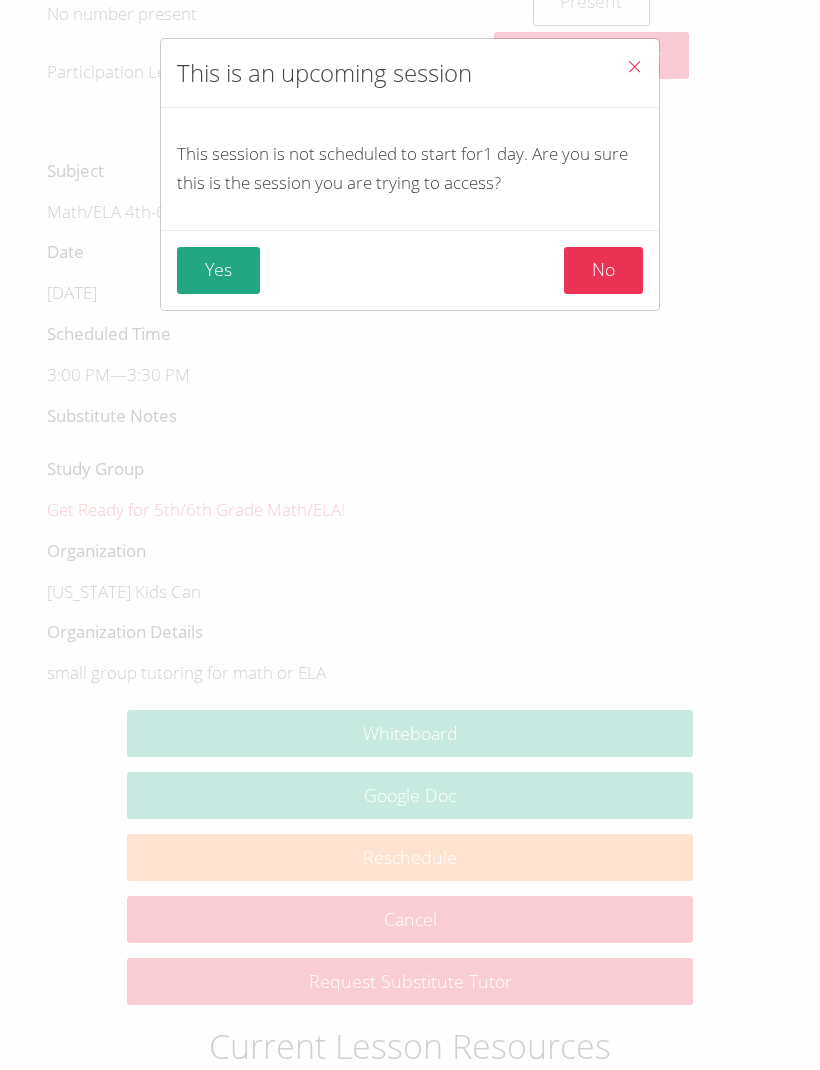 click on "Yes" at bounding box center (218, 270) 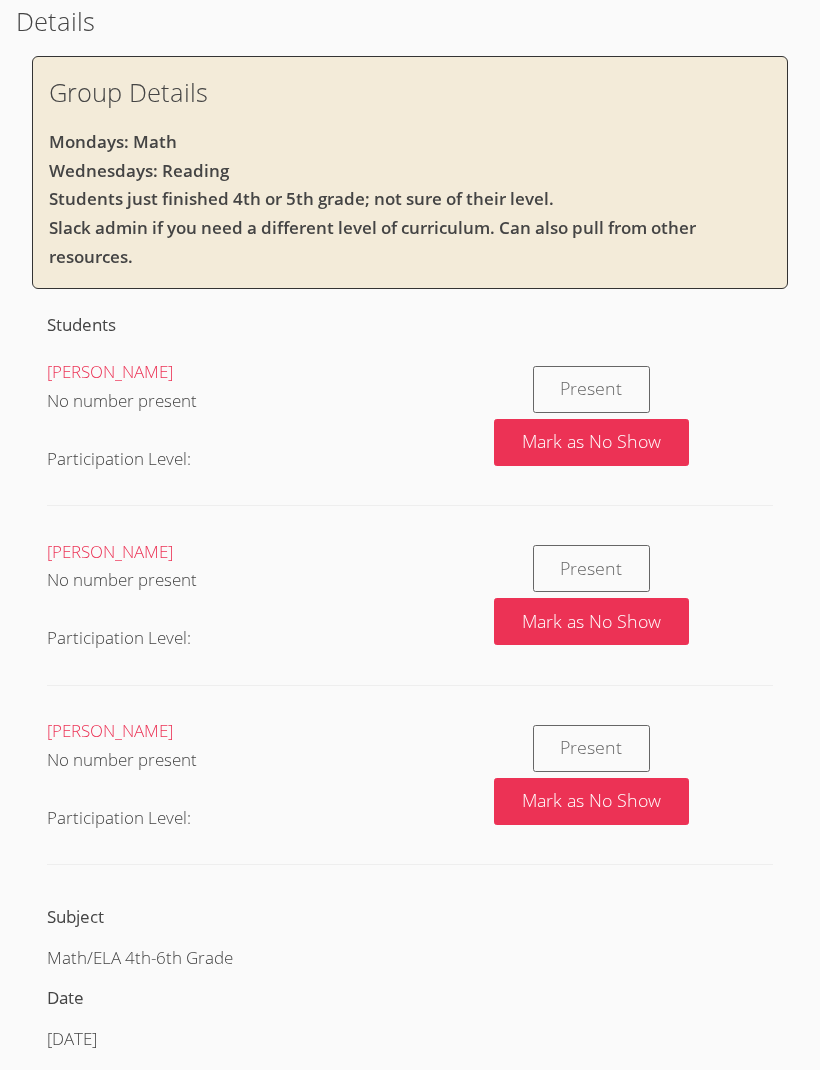scroll, scrollTop: 0, scrollLeft: 0, axis: both 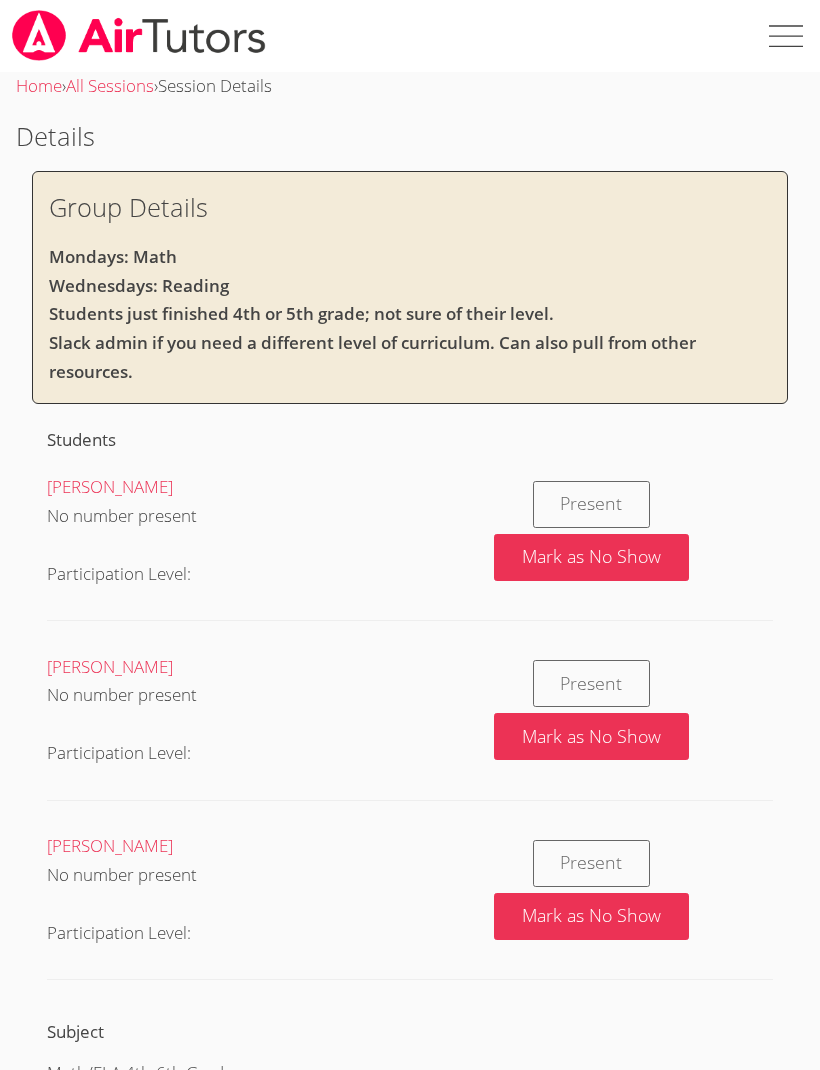 click at bounding box center [784, 36] 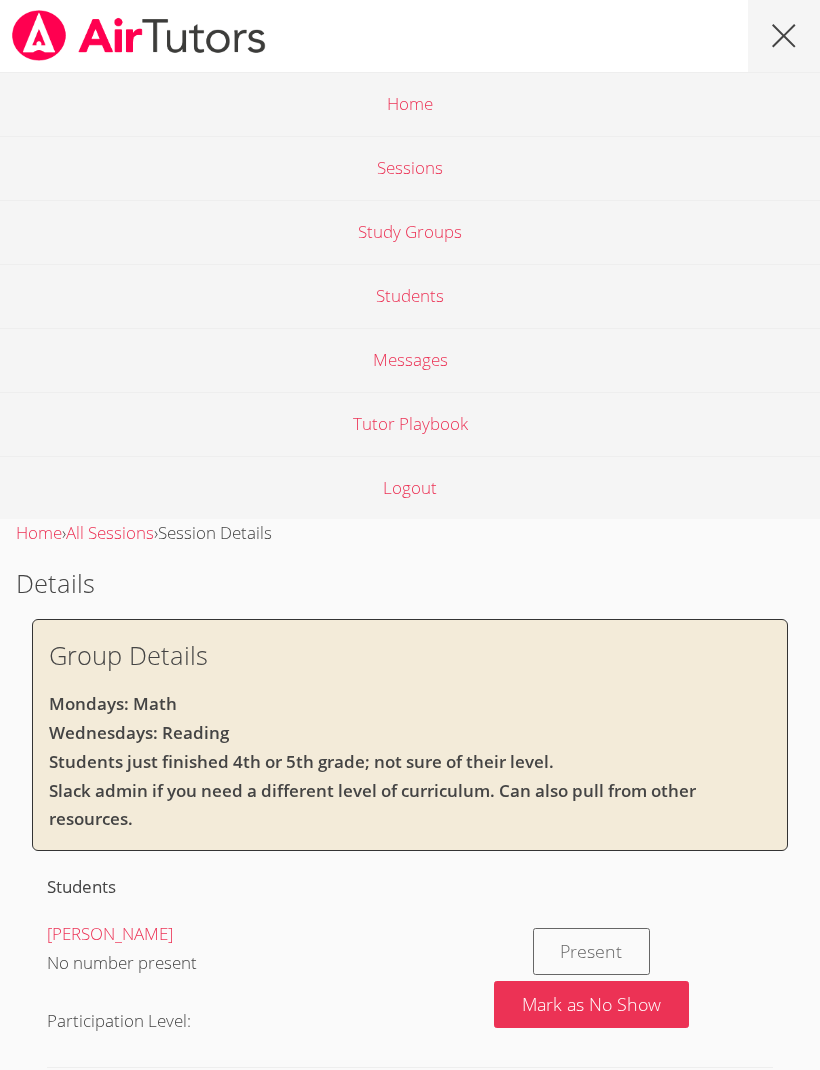 click on "Sessions" at bounding box center (410, 168) 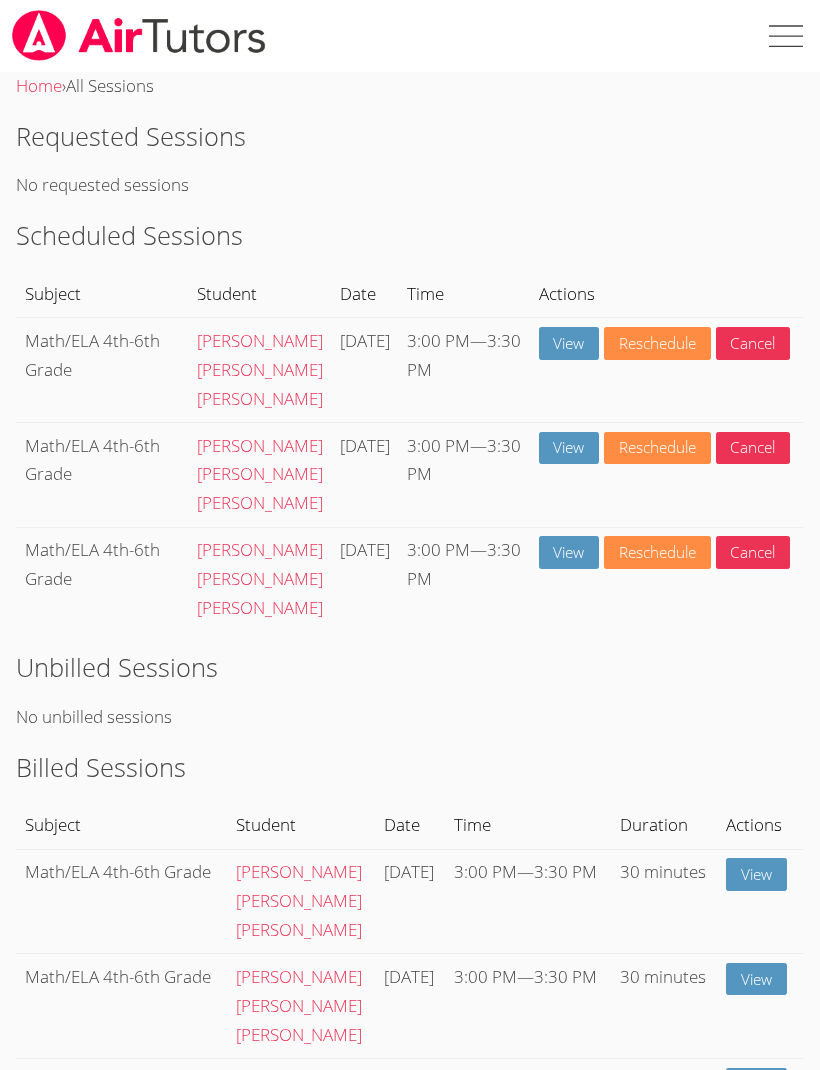 click on "View" at bounding box center [569, 343] 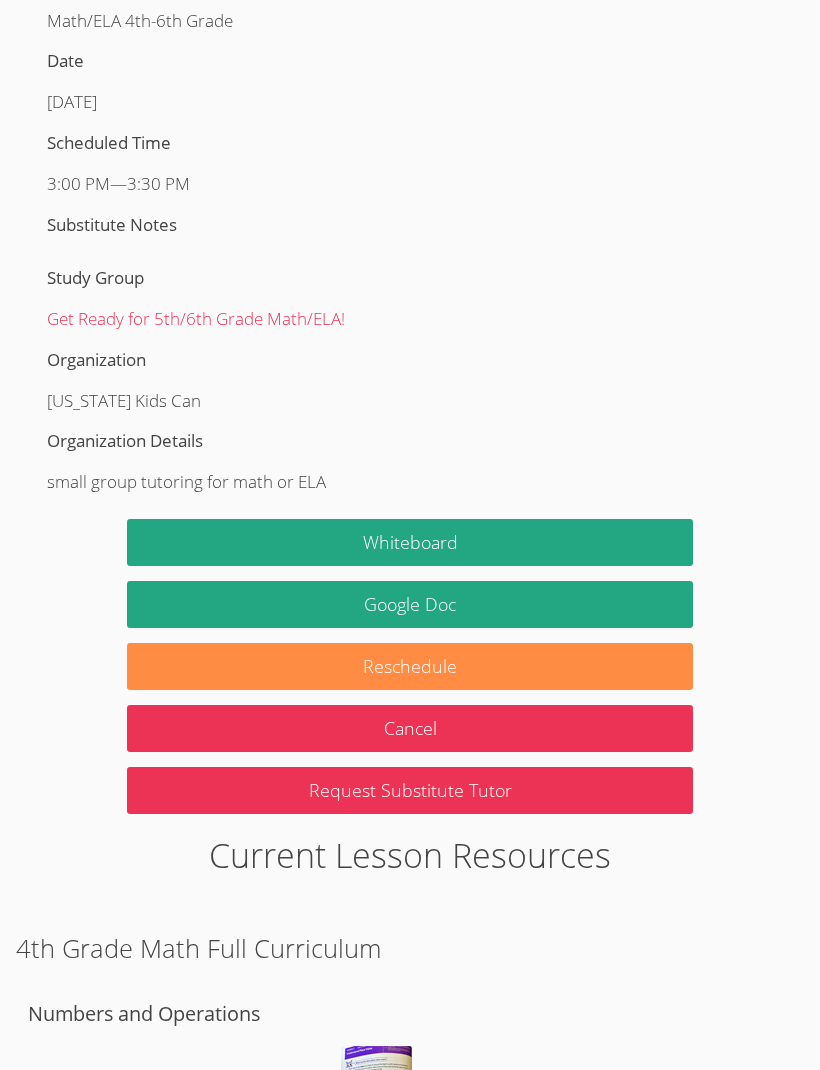 scroll, scrollTop: 1072, scrollLeft: 0, axis: vertical 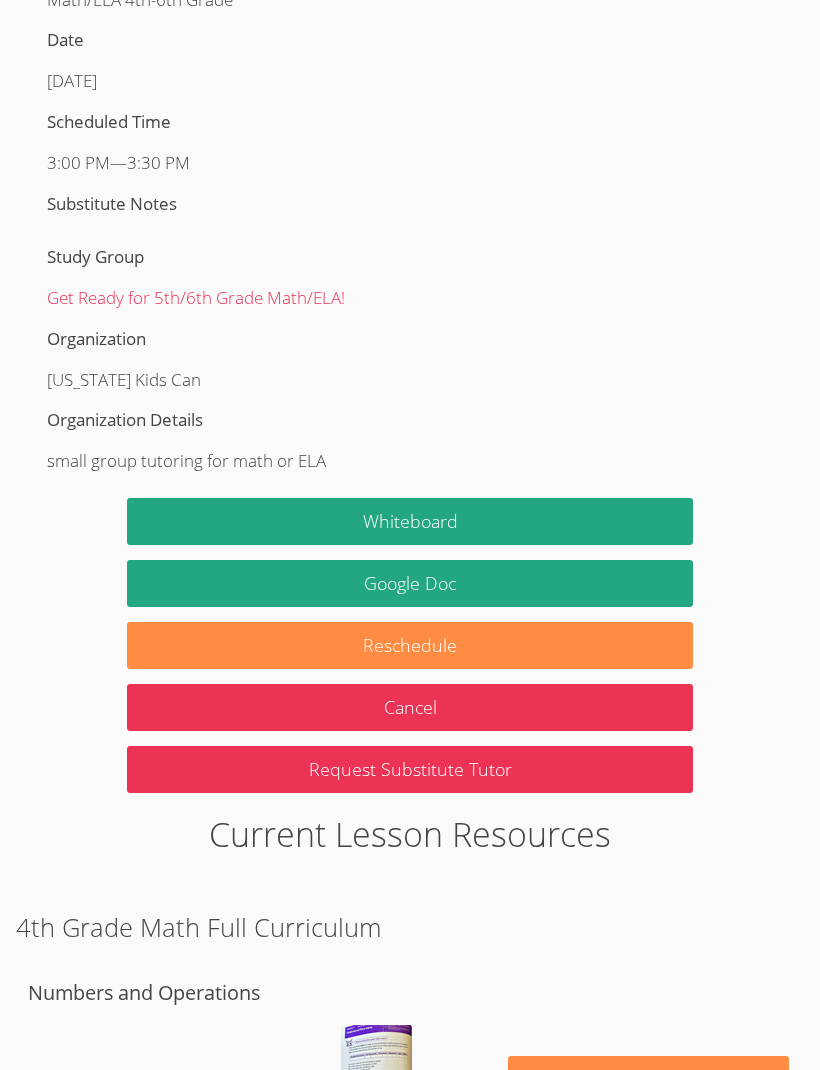 click on "Whiteboard" at bounding box center (410, 522) 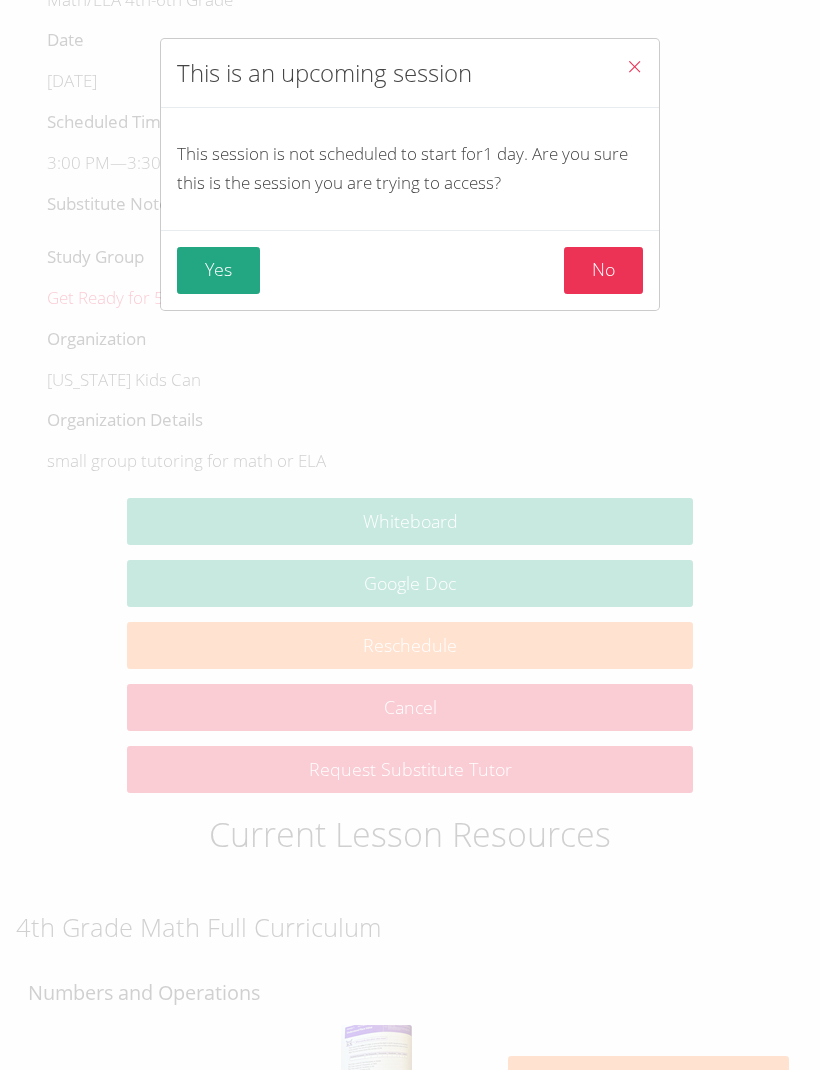 click on "Yes" at bounding box center [218, 270] 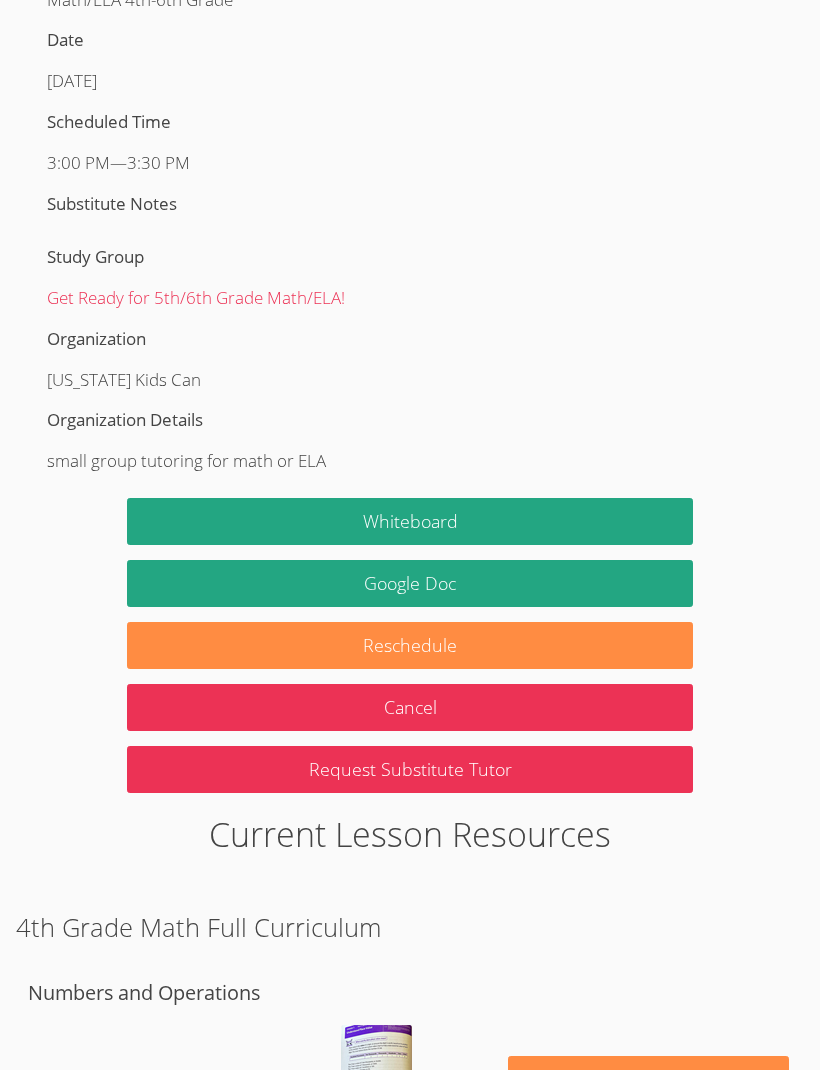 scroll, scrollTop: 1106, scrollLeft: 0, axis: vertical 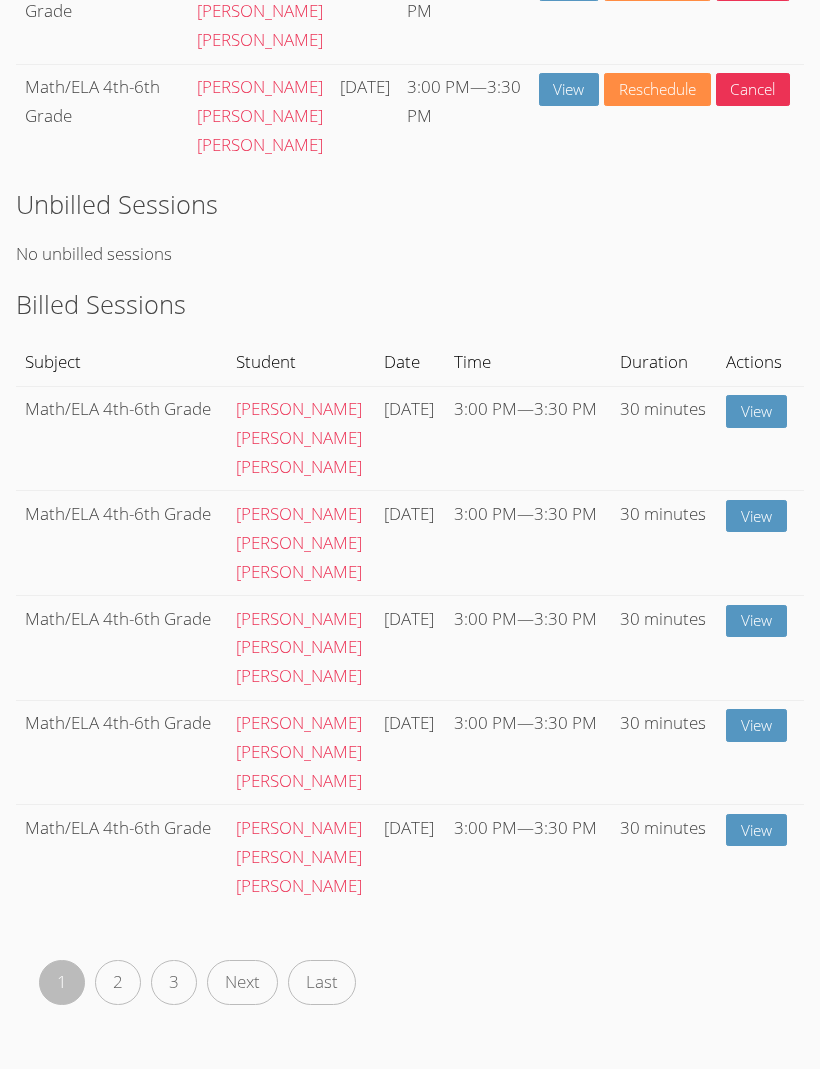 click on "3:00 PM  —  3:30 PM" at bounding box center [528, 648] 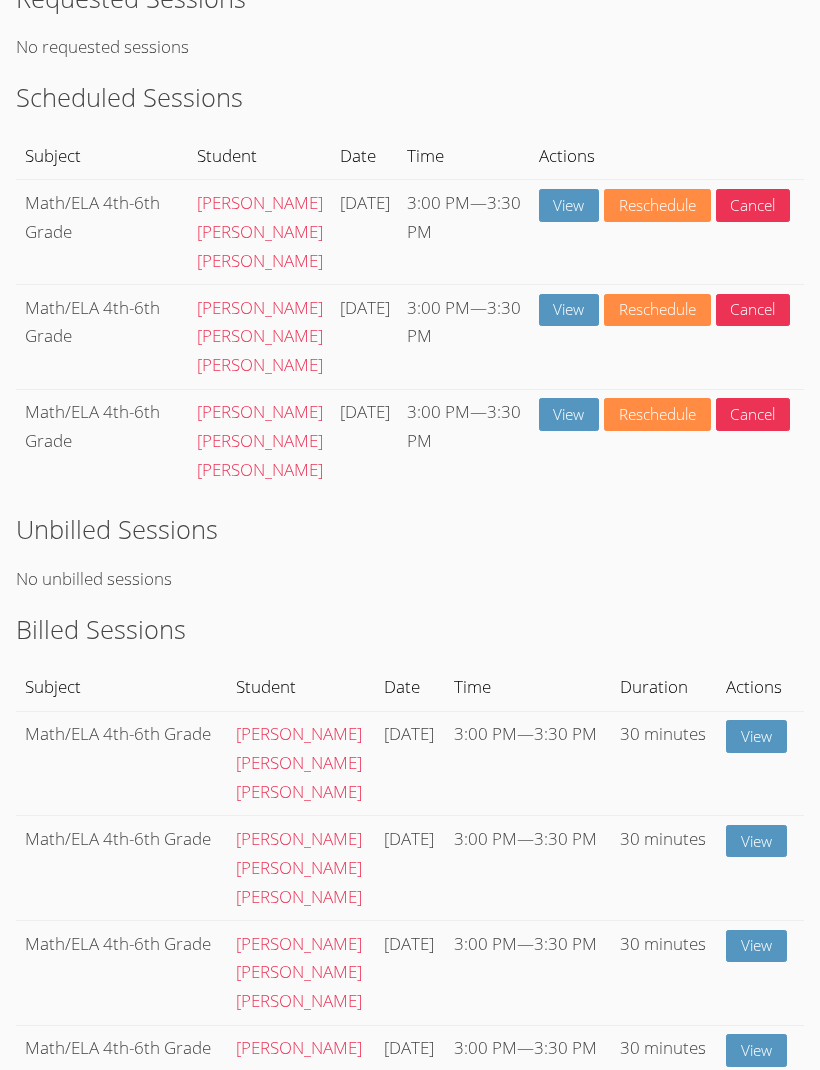 scroll, scrollTop: 0, scrollLeft: 0, axis: both 